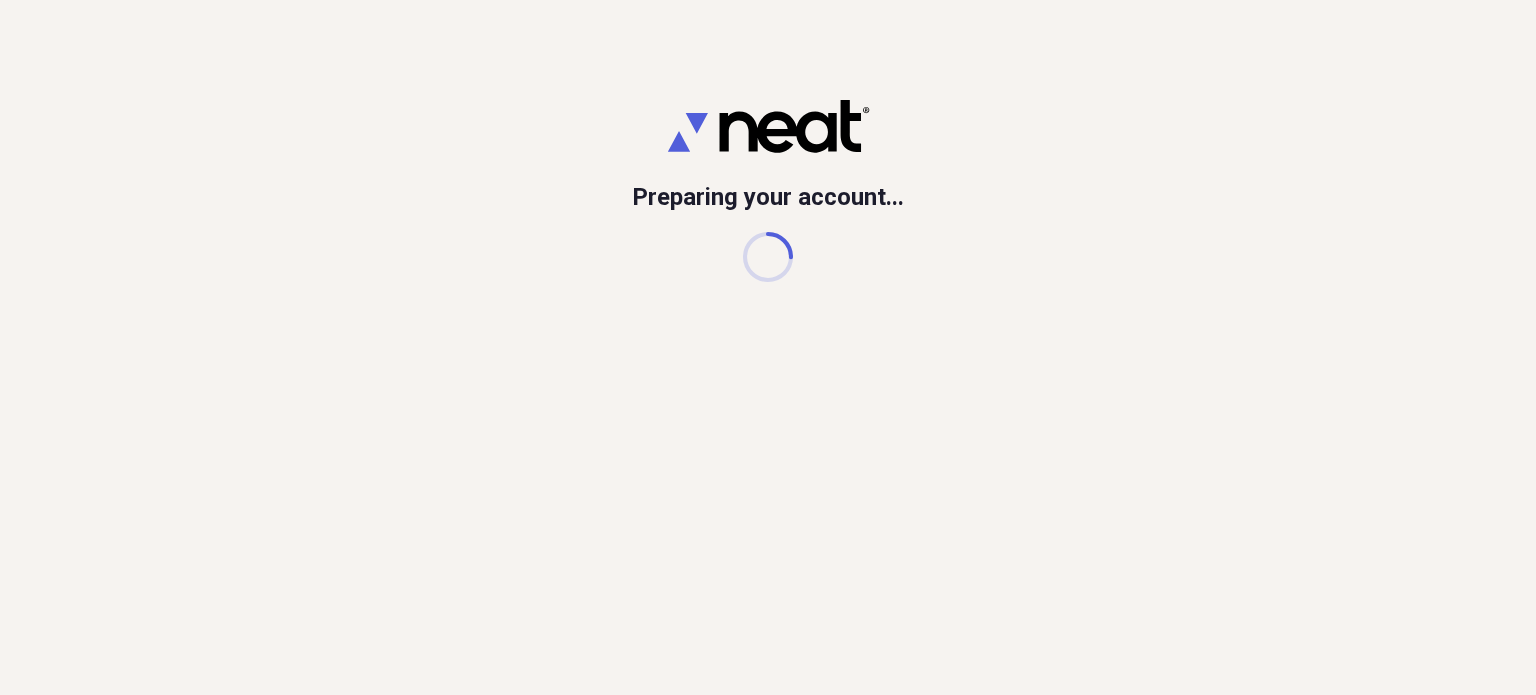 scroll, scrollTop: 0, scrollLeft: 0, axis: both 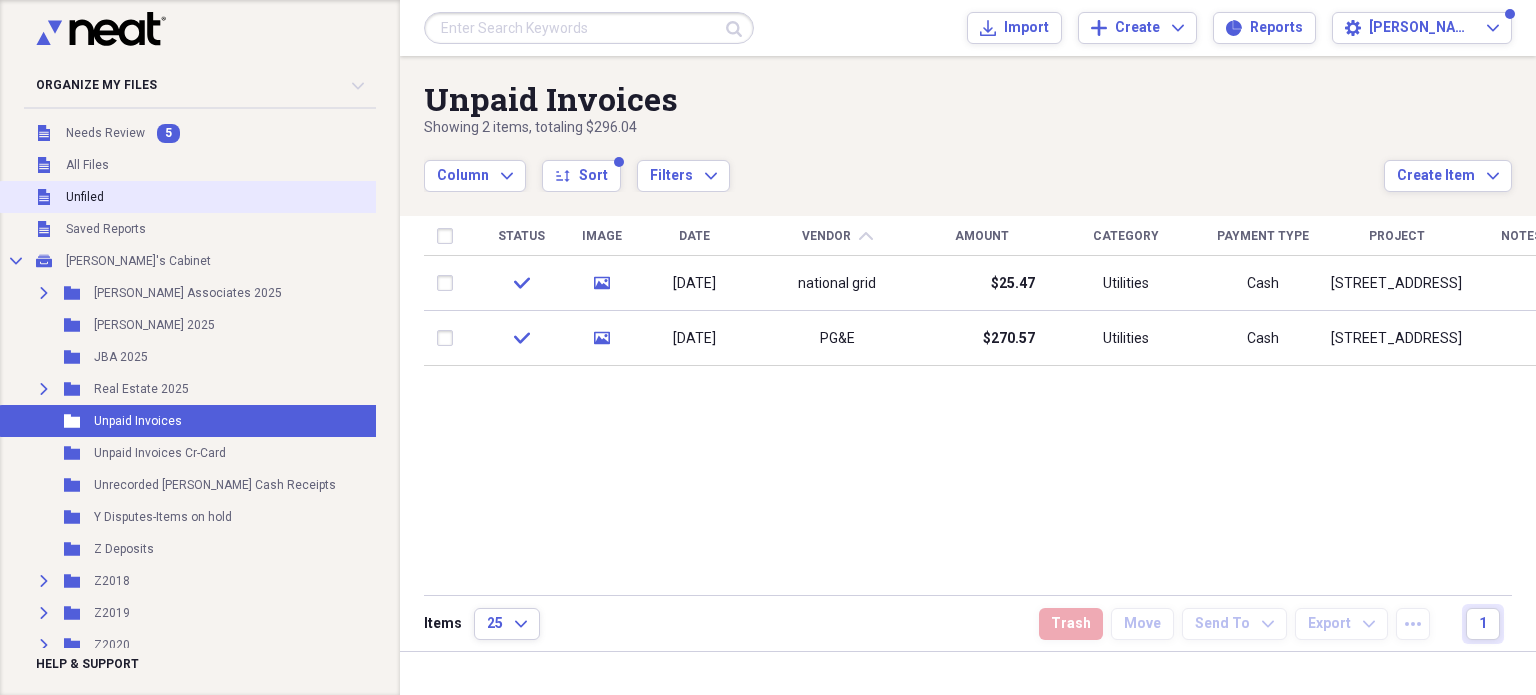 click on "Unfiled Unfiled" at bounding box center [198, 197] 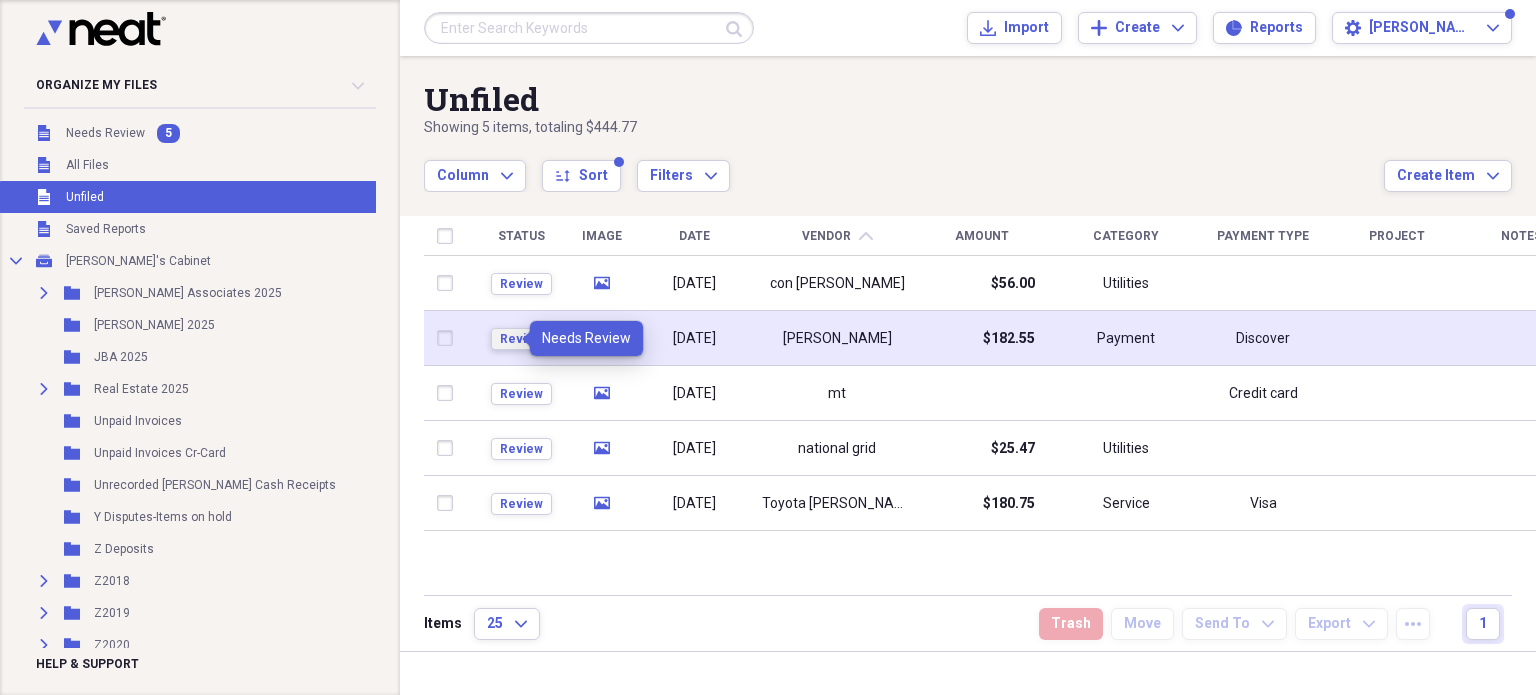 click on "Review" at bounding box center (521, 339) 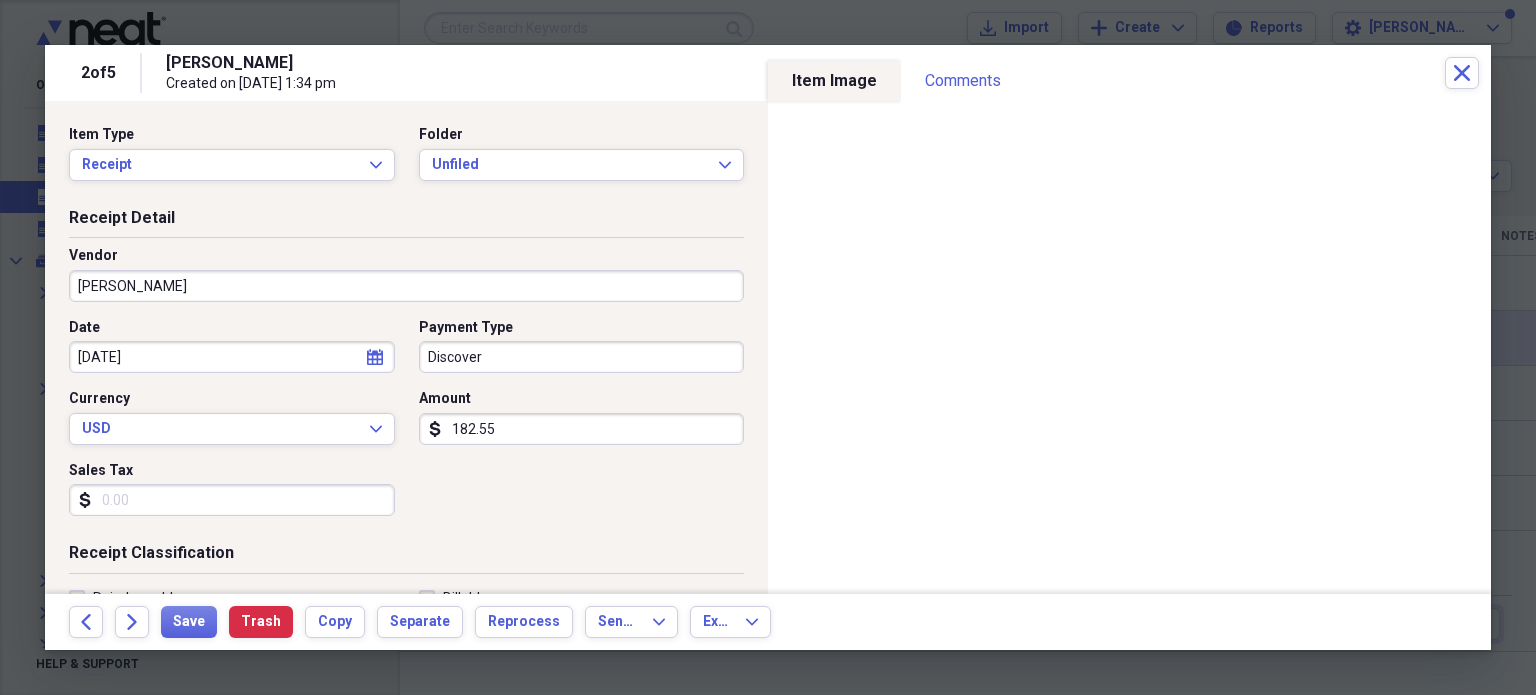 click on "ivan armstrong" at bounding box center (406, 286) 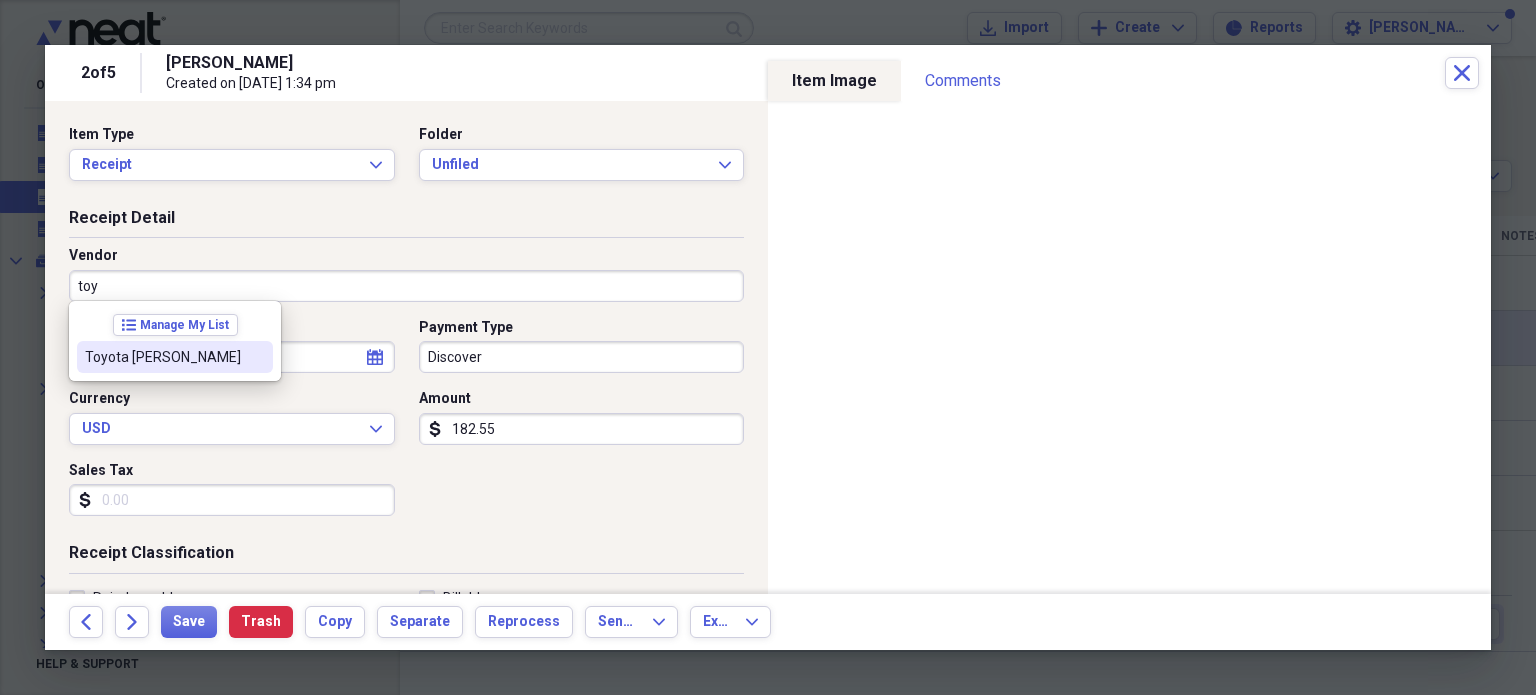 click on "Toyota Tracy" at bounding box center (163, 357) 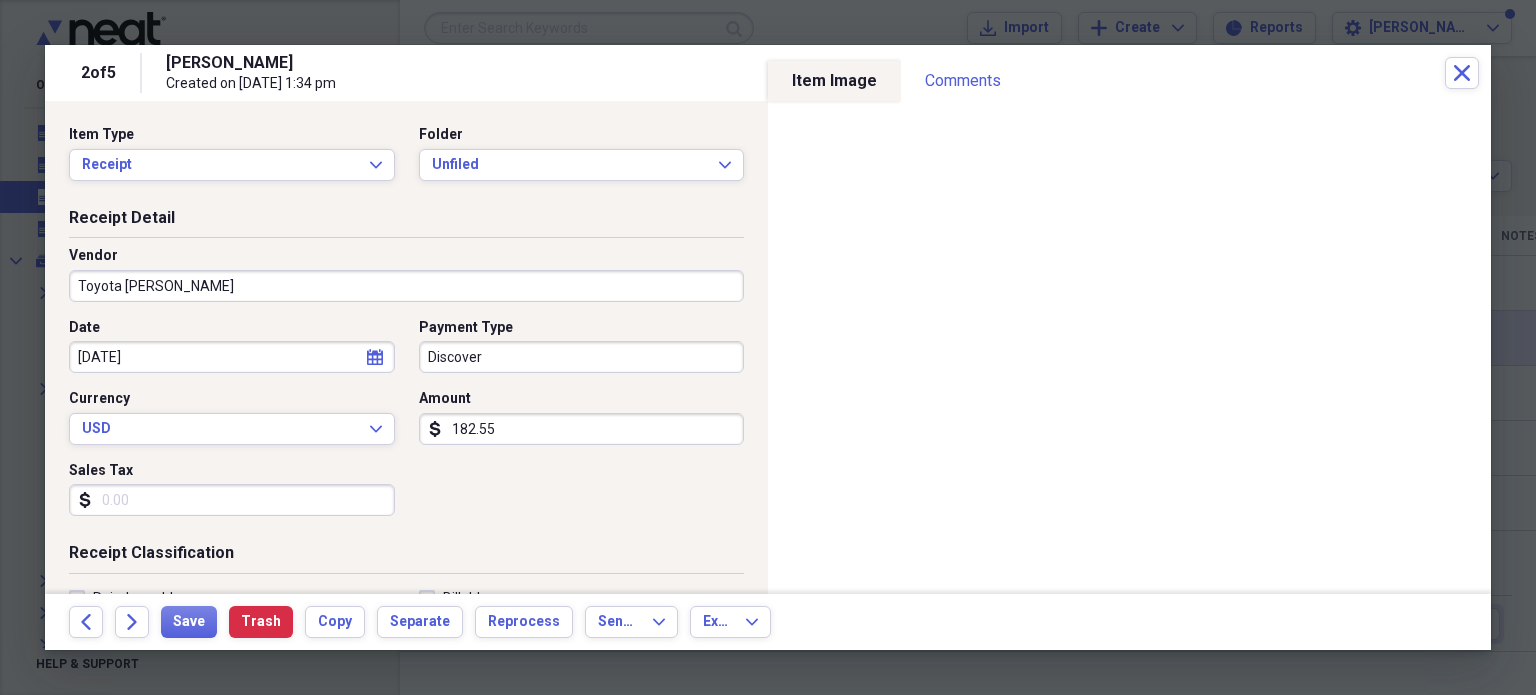 type on "Service" 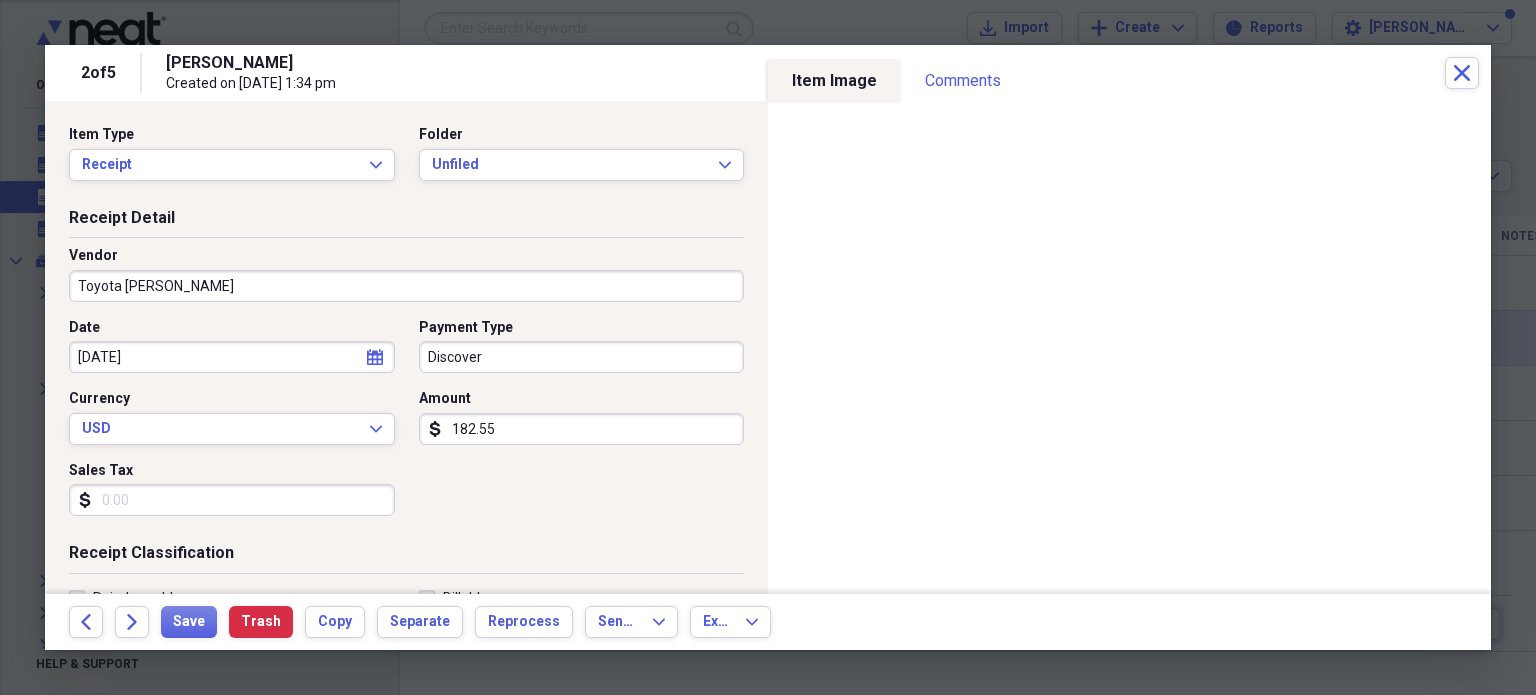 click on "182.55" at bounding box center (582, 429) 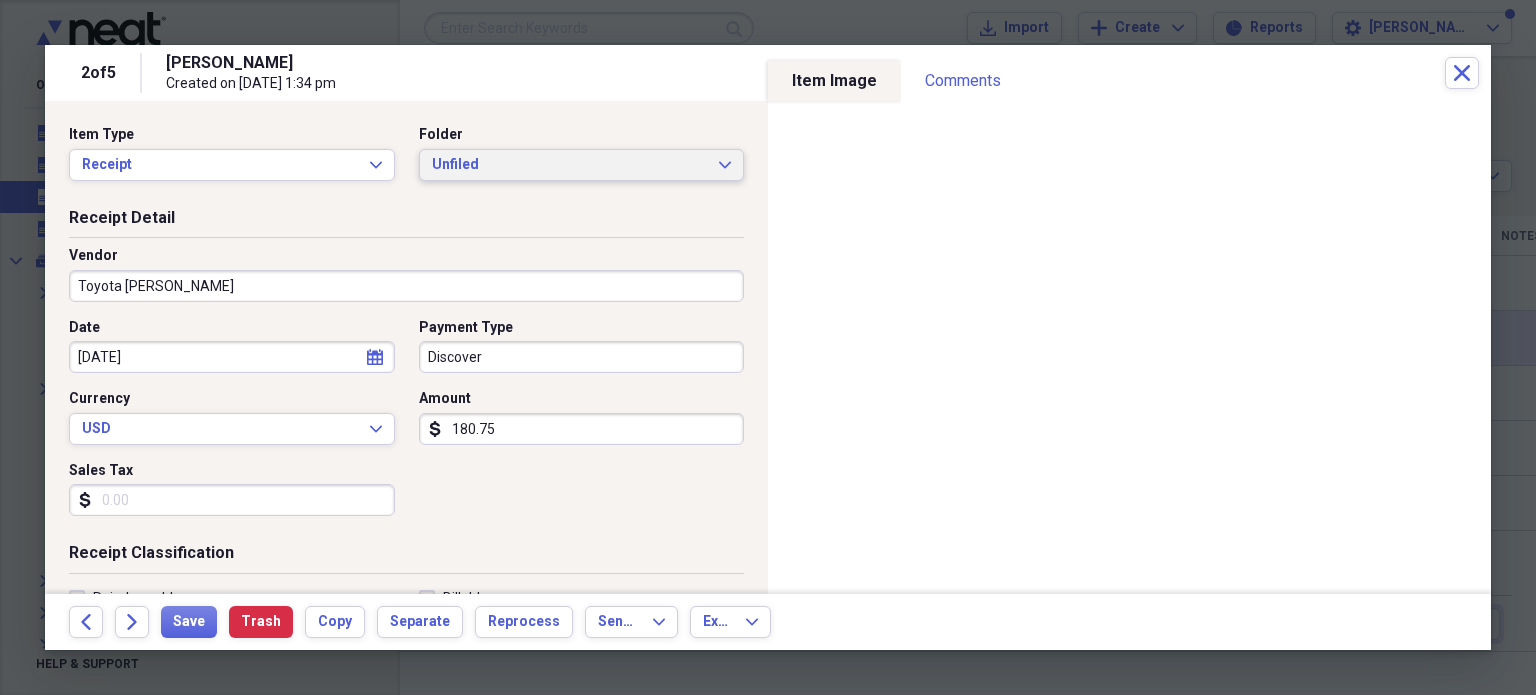 type on "180.75" 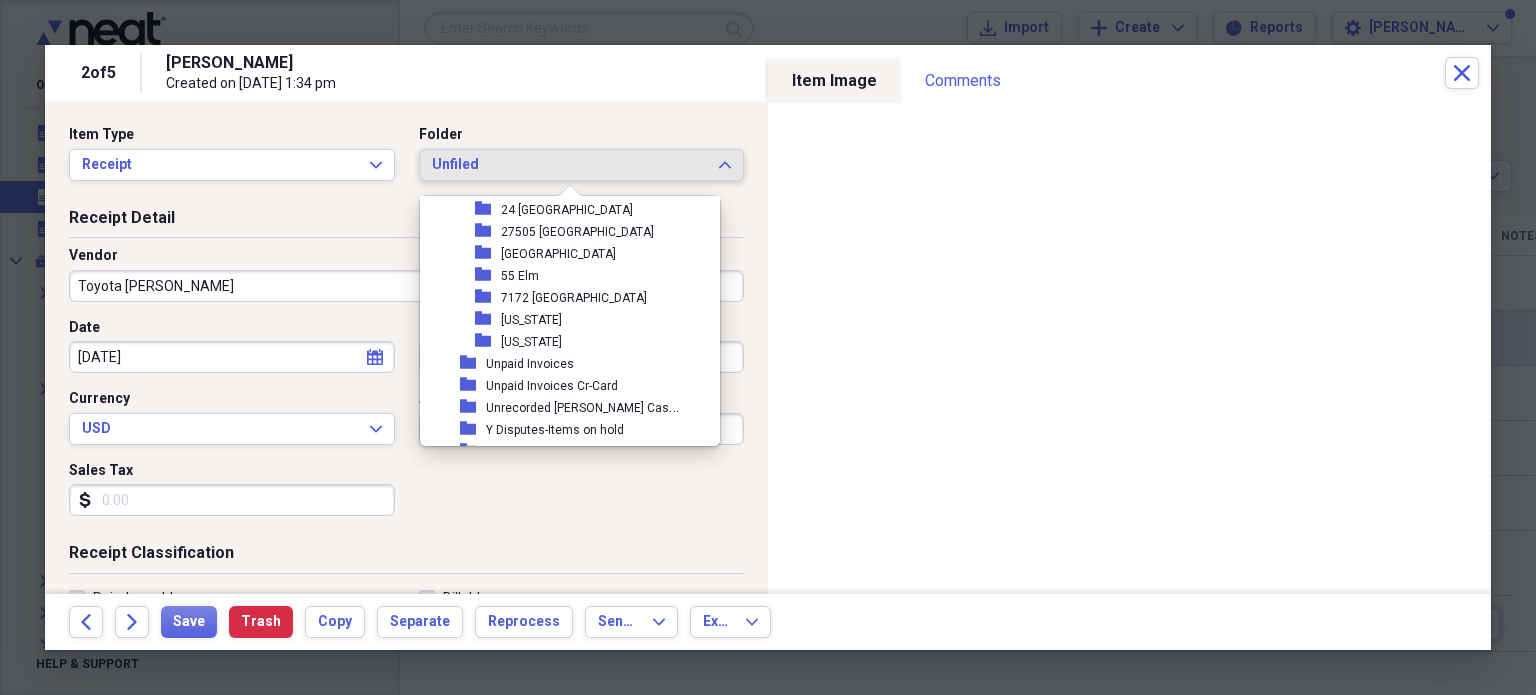 scroll, scrollTop: 203, scrollLeft: 0, axis: vertical 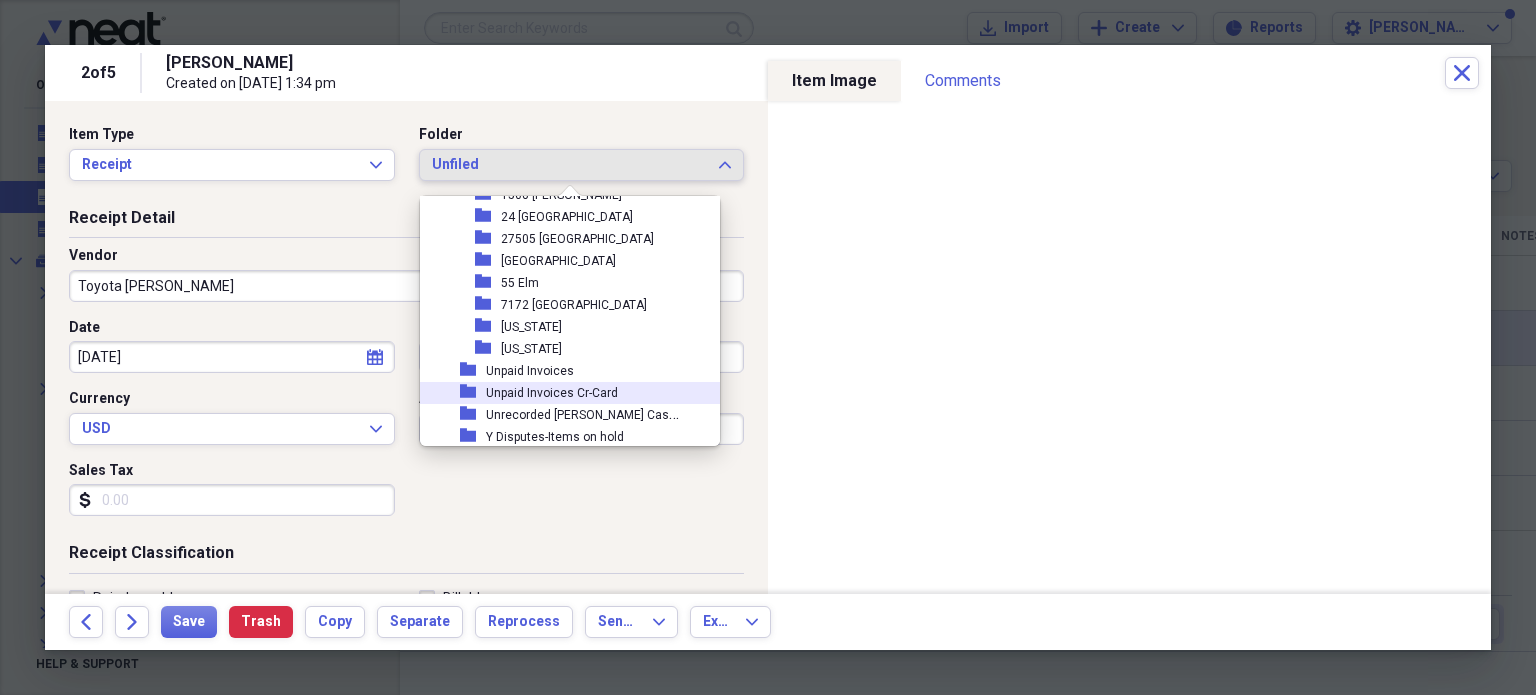click on "Unpaid Invoices Cr-Card" at bounding box center [552, 393] 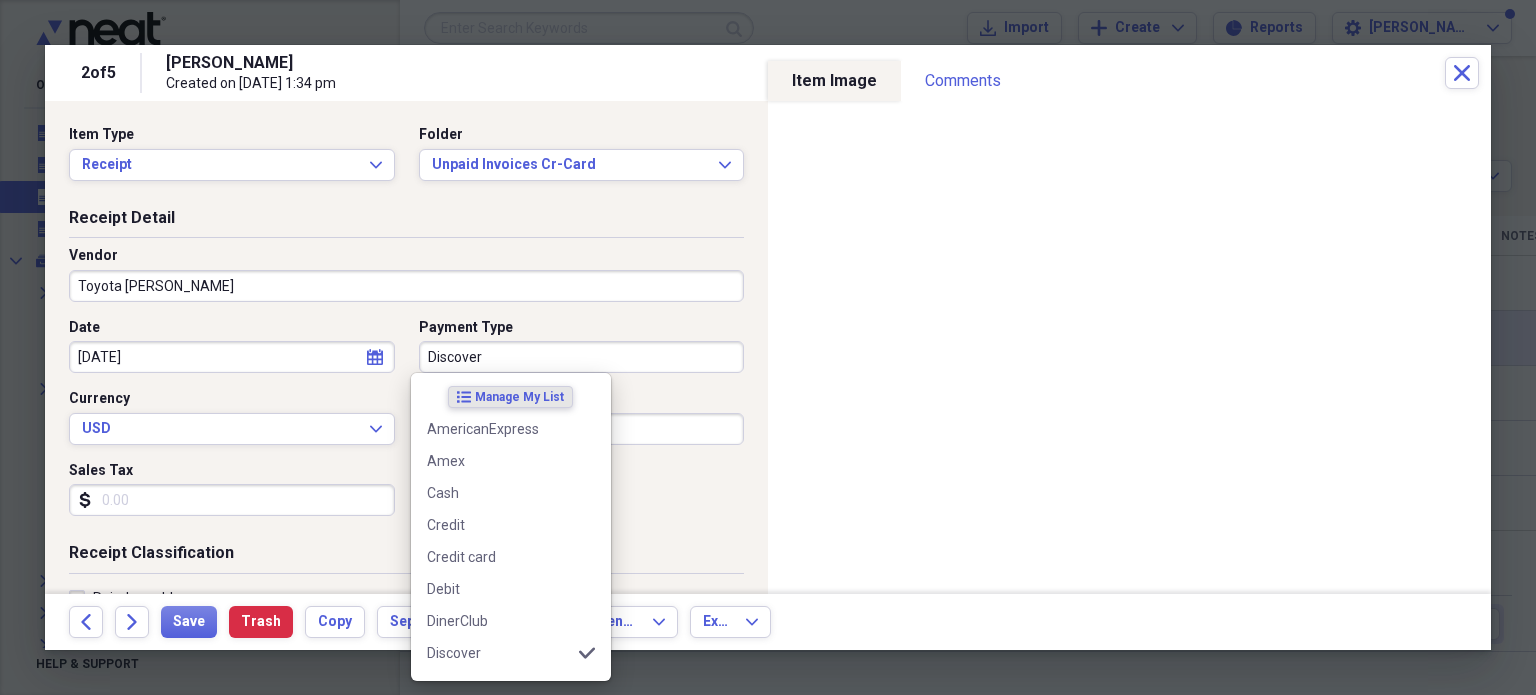 click on "Discover" at bounding box center [582, 357] 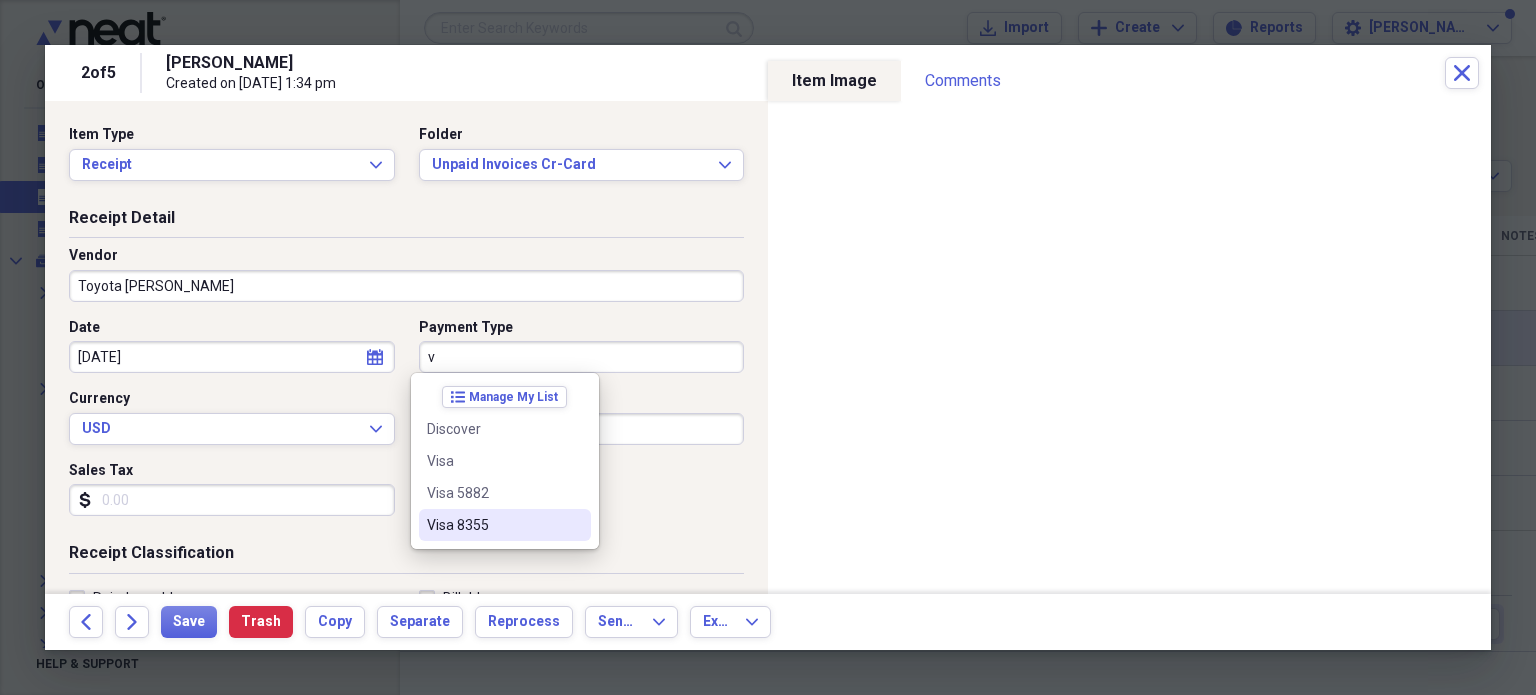 click on "Visa 8355" at bounding box center [493, 525] 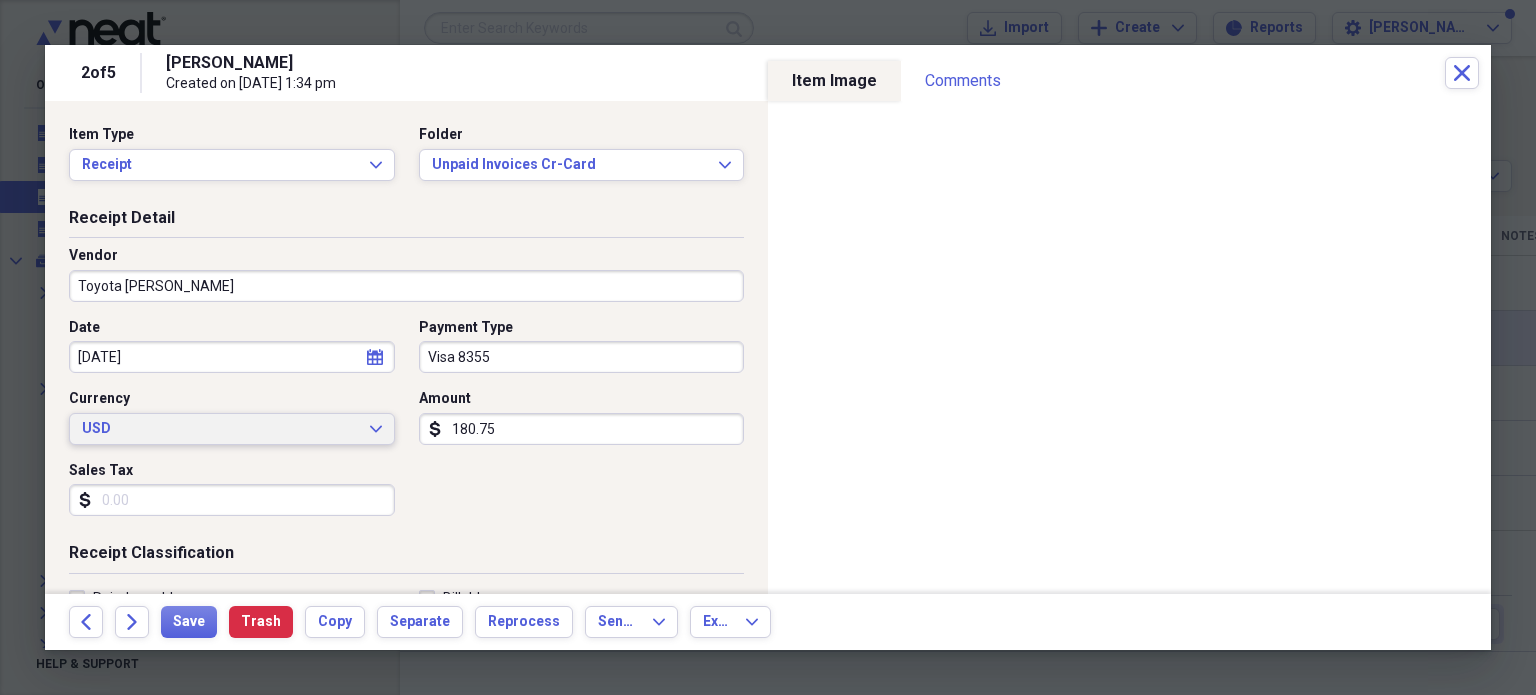 scroll, scrollTop: 300, scrollLeft: 0, axis: vertical 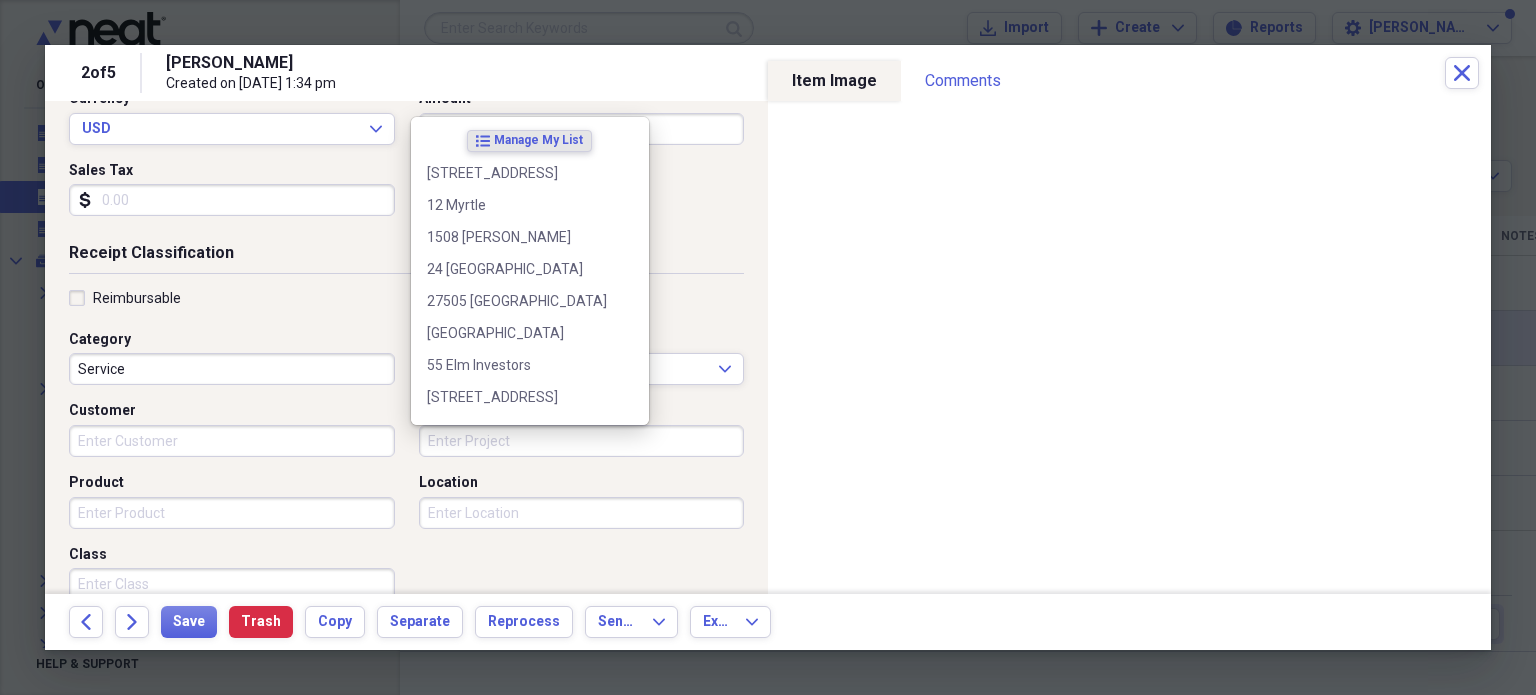 click on "Project" at bounding box center [582, 441] 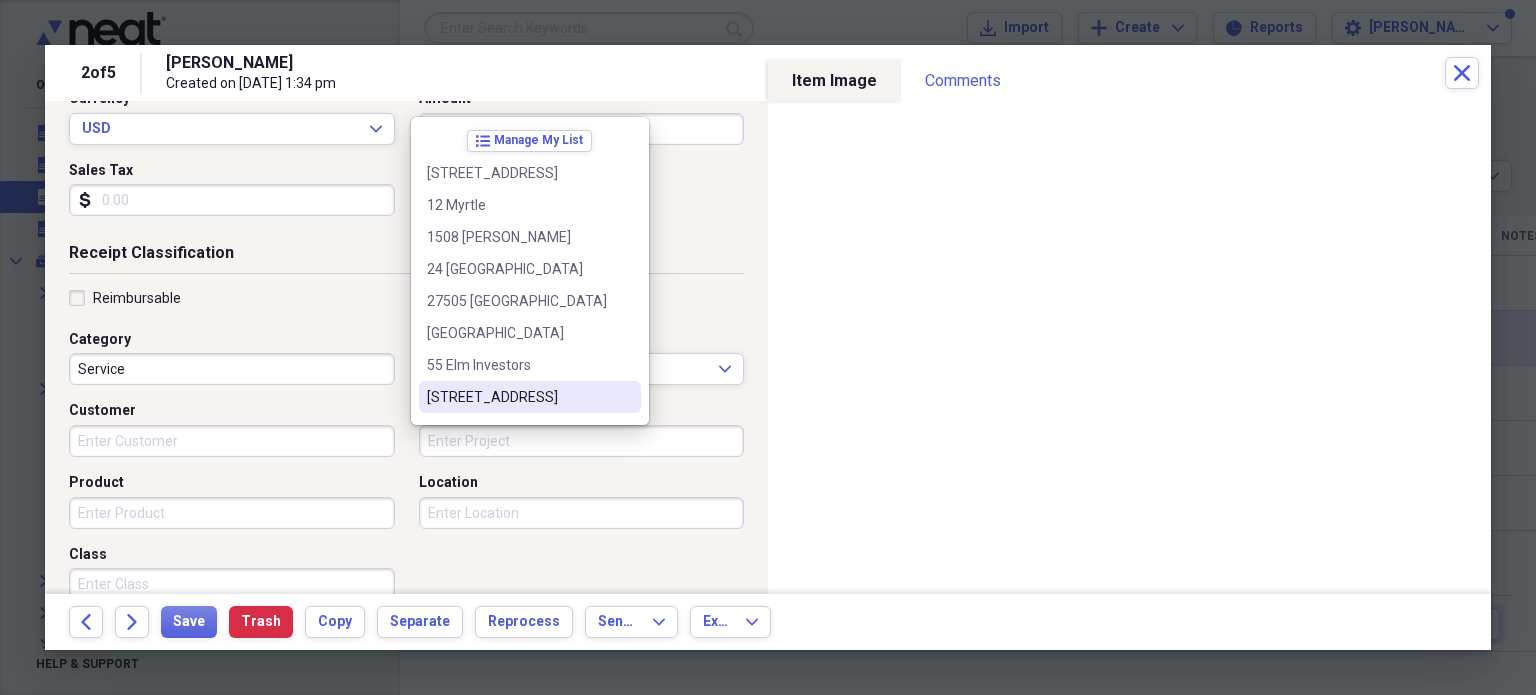 click on "7172 lakehead way" at bounding box center (518, 397) 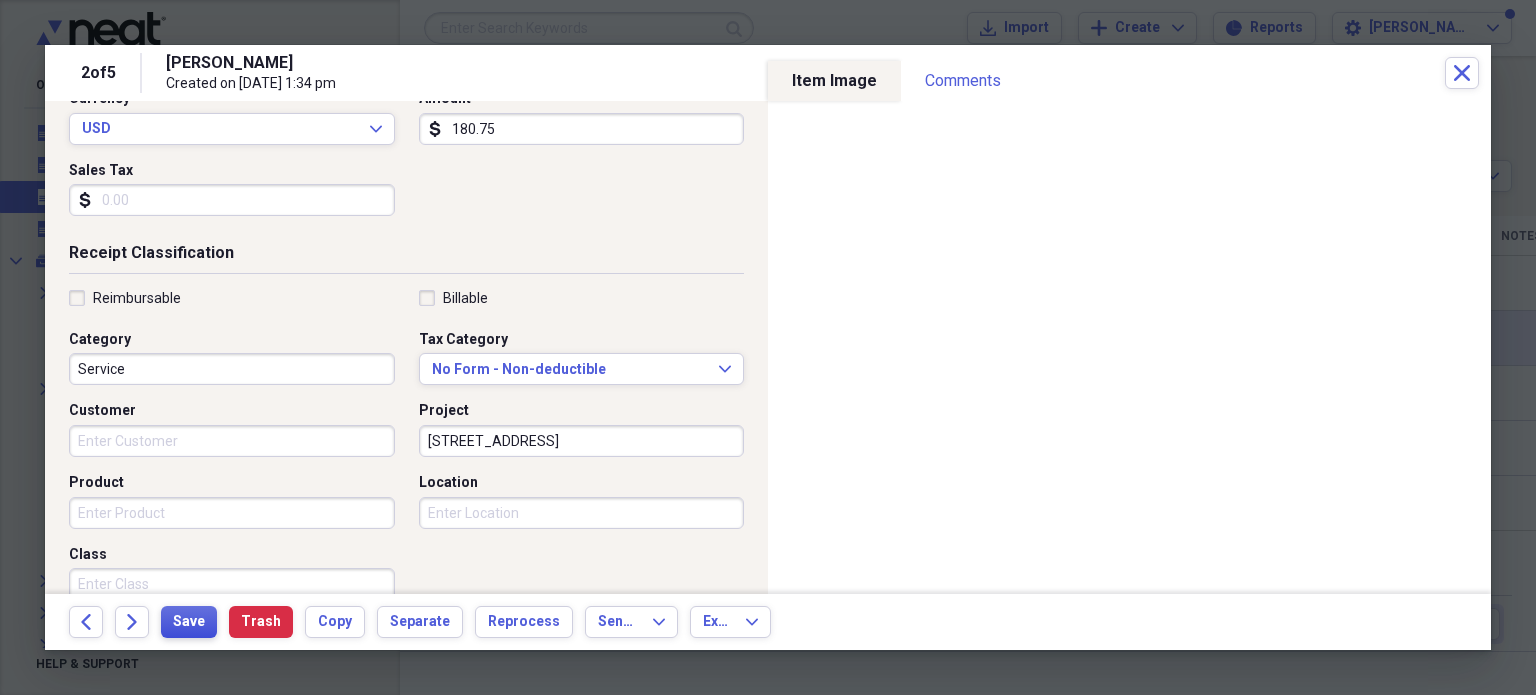 click on "Save" at bounding box center (189, 622) 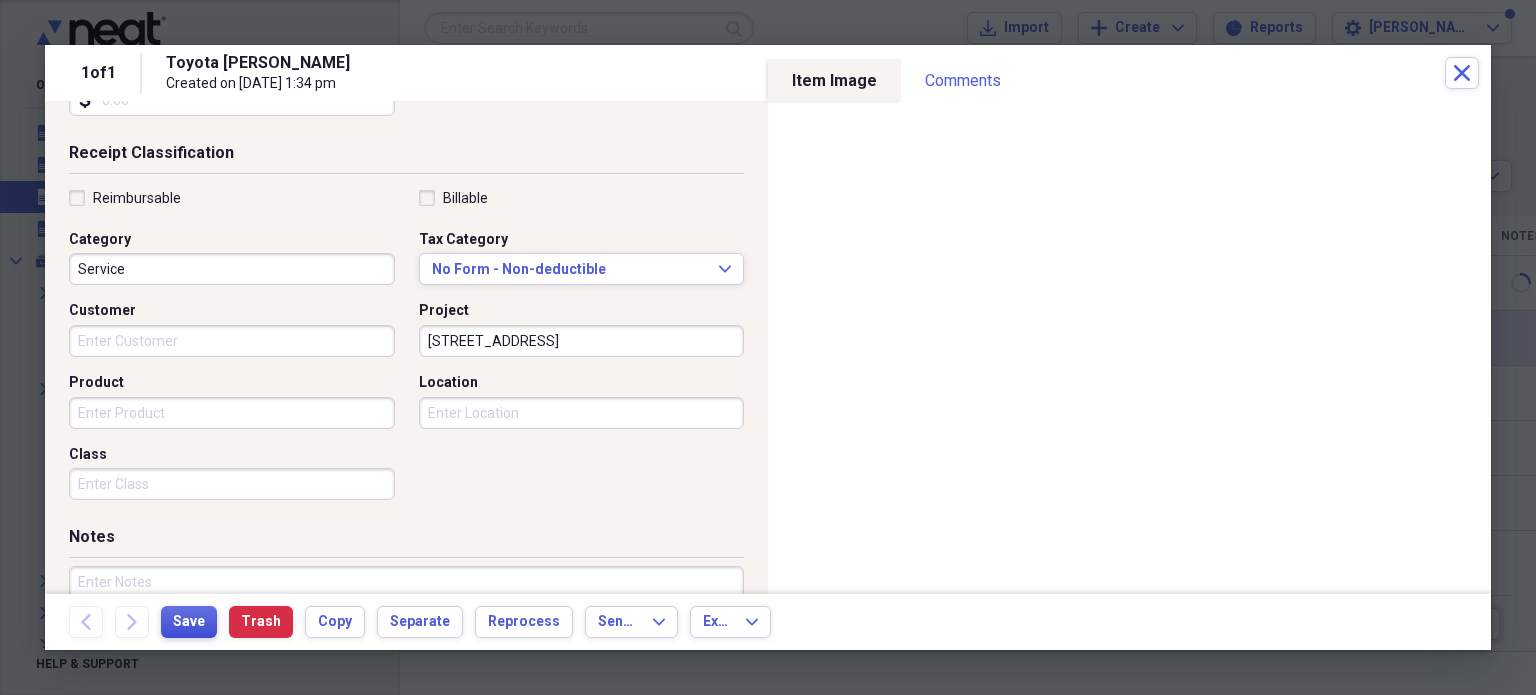 scroll, scrollTop: 0, scrollLeft: 0, axis: both 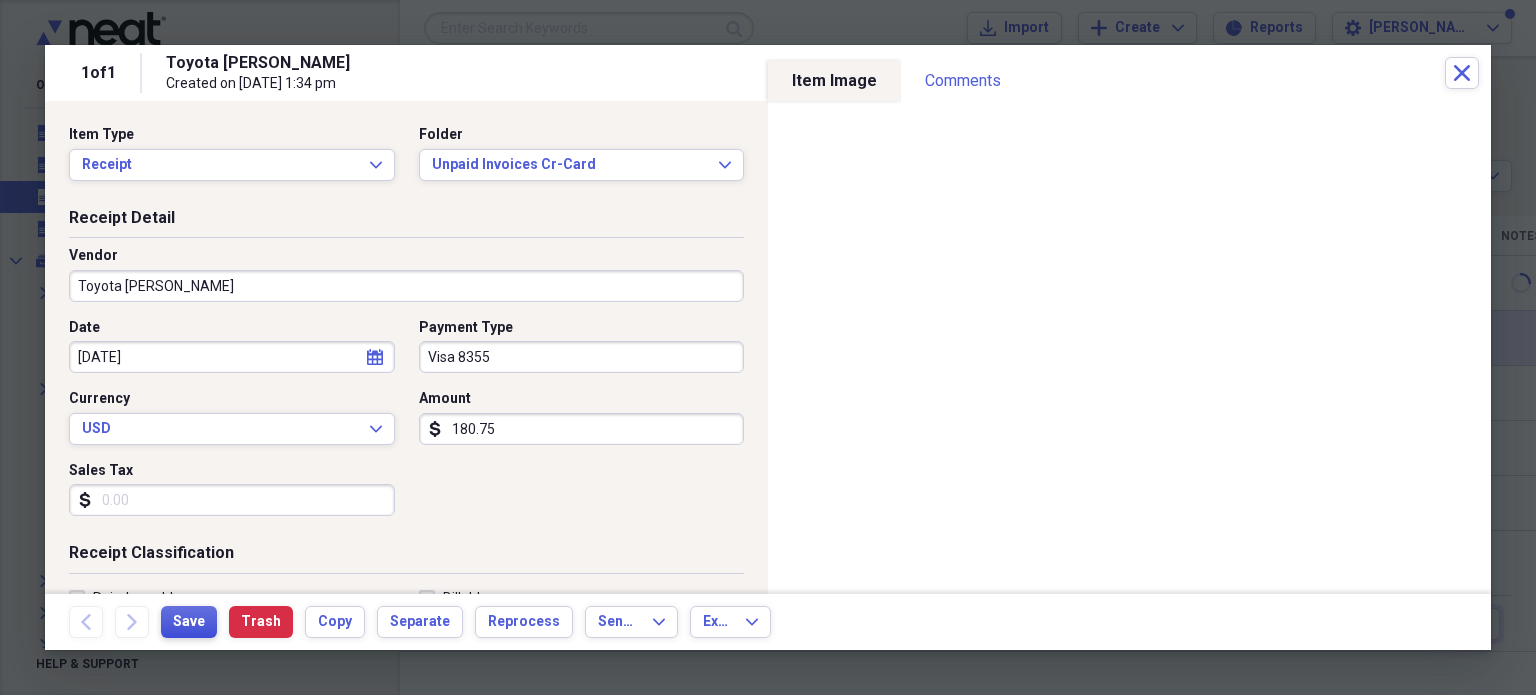 click on "Save" at bounding box center (189, 622) 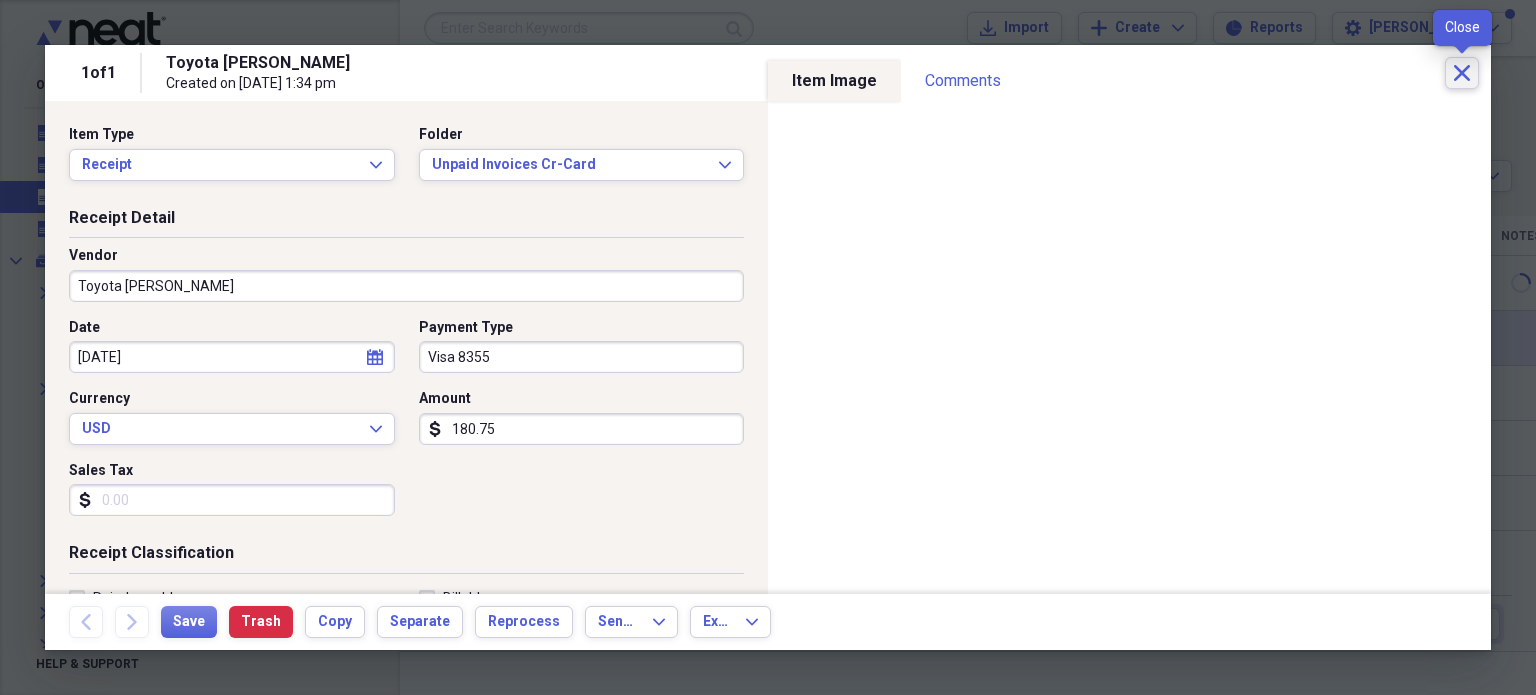 click 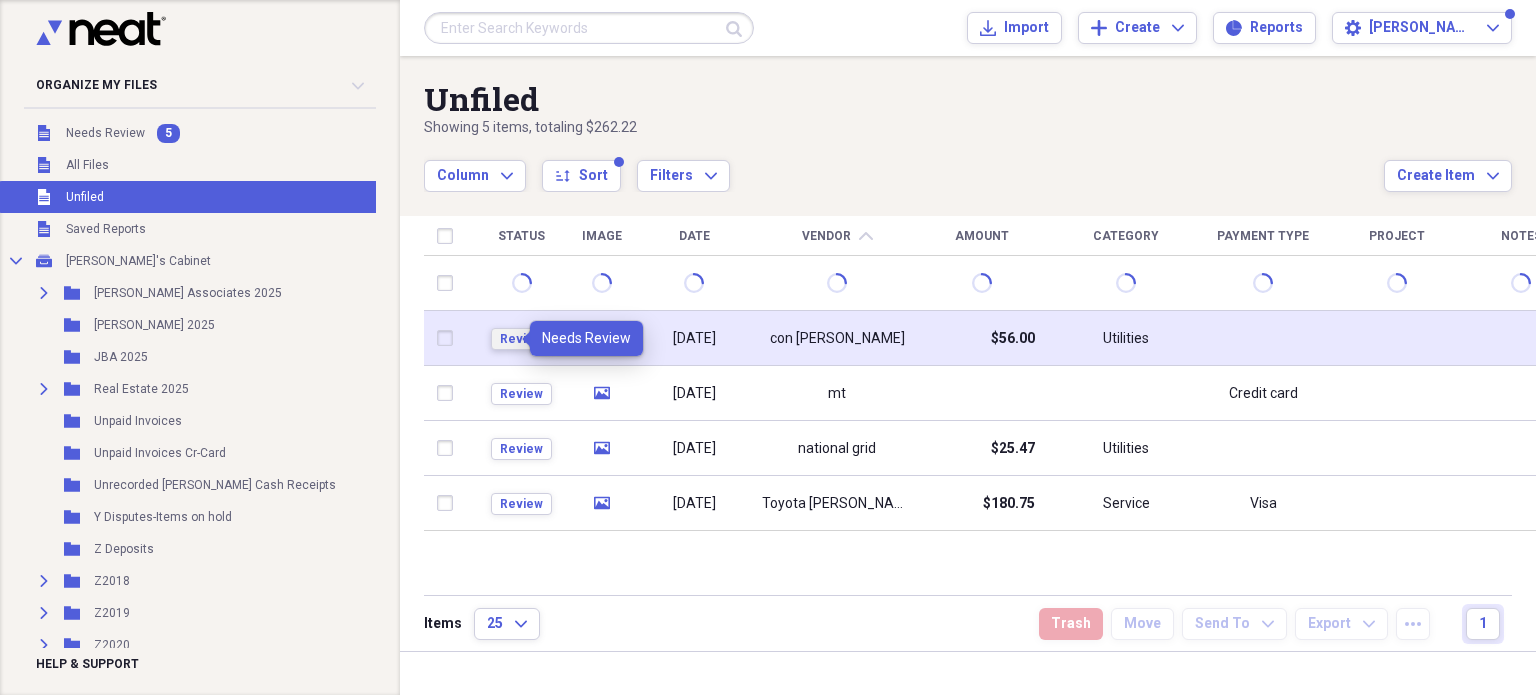 click on "Review" at bounding box center [521, 339] 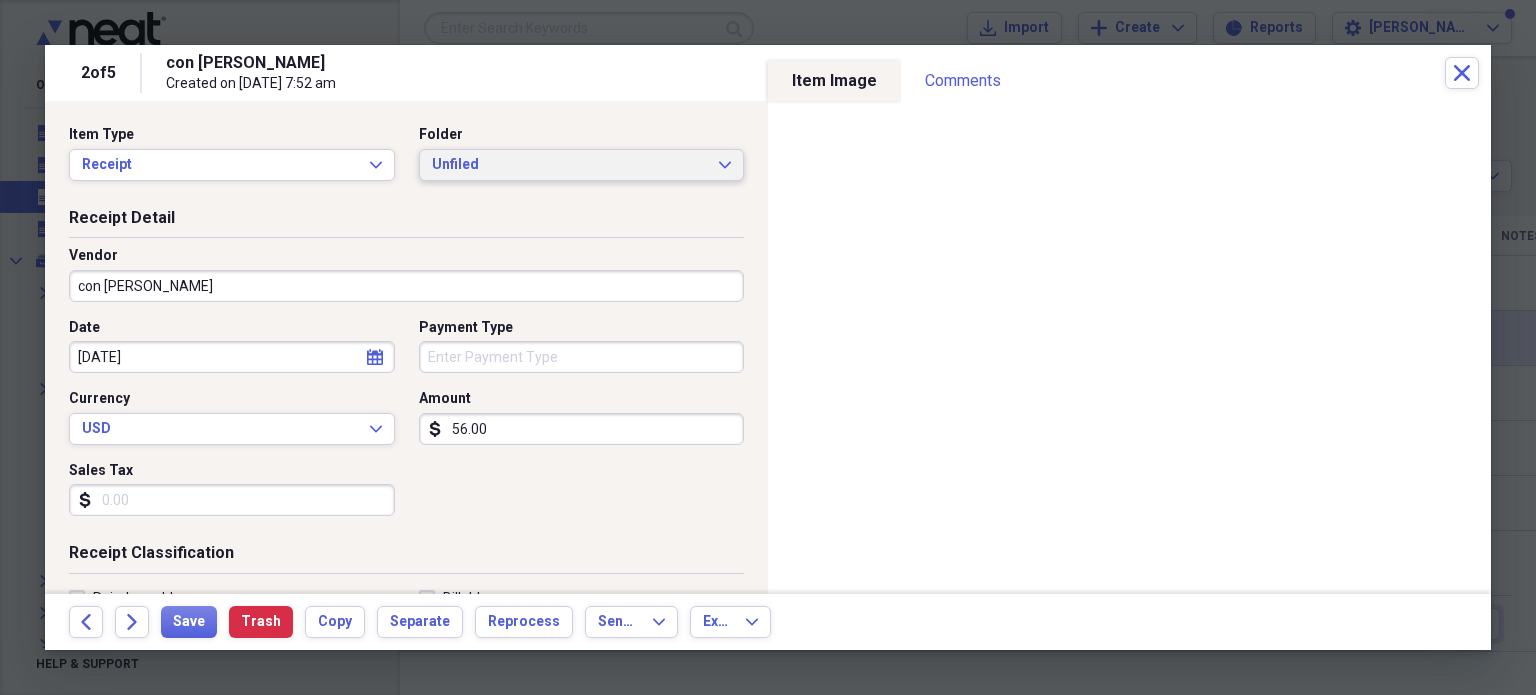 click on "Unfiled" at bounding box center [570, 165] 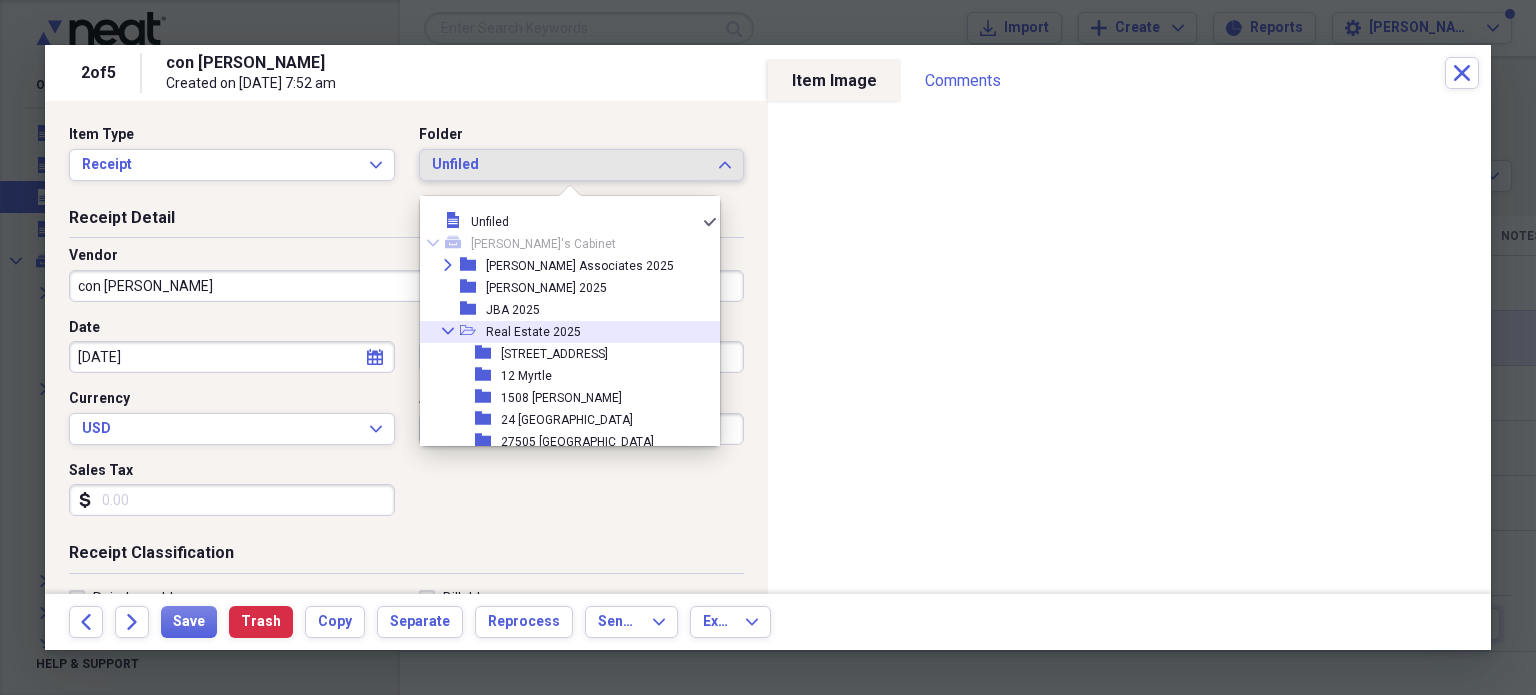 click on "Collapse" 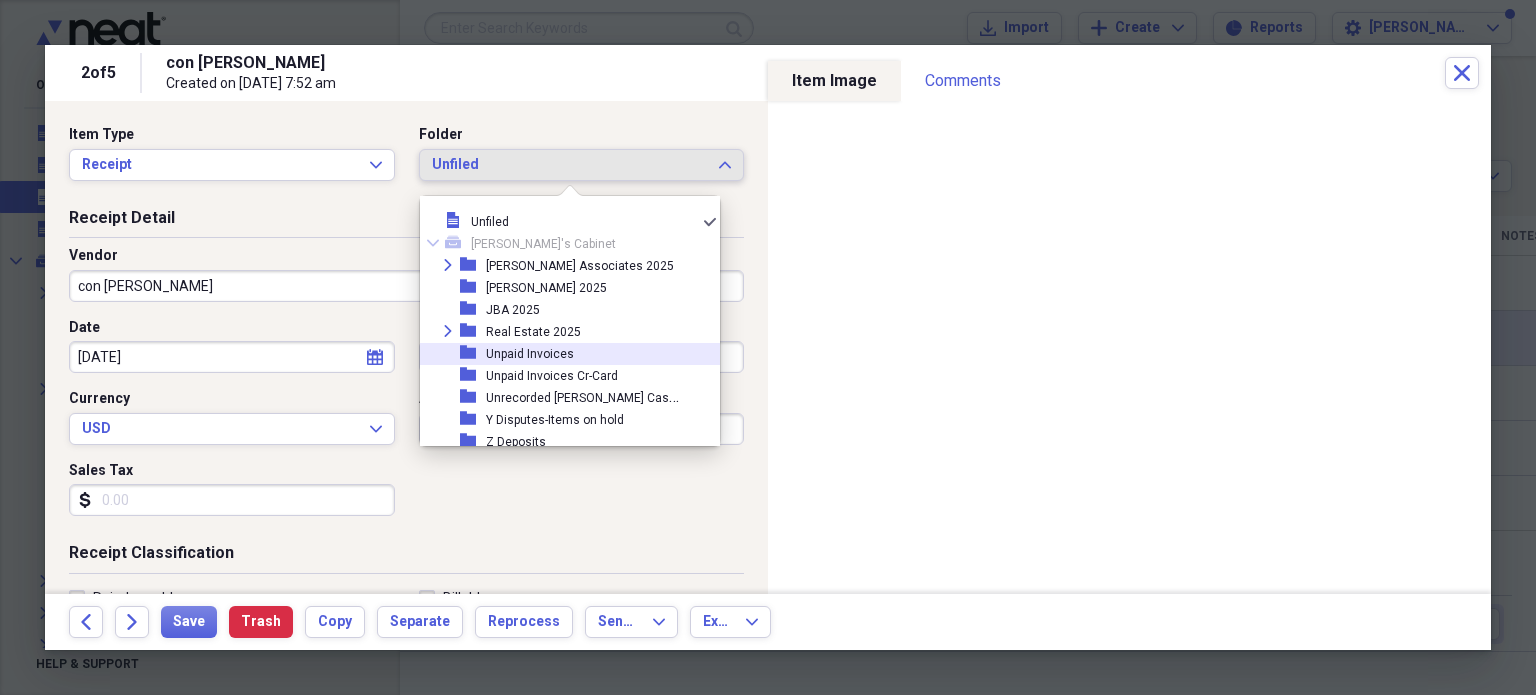 click on "Unpaid Invoices" at bounding box center (530, 354) 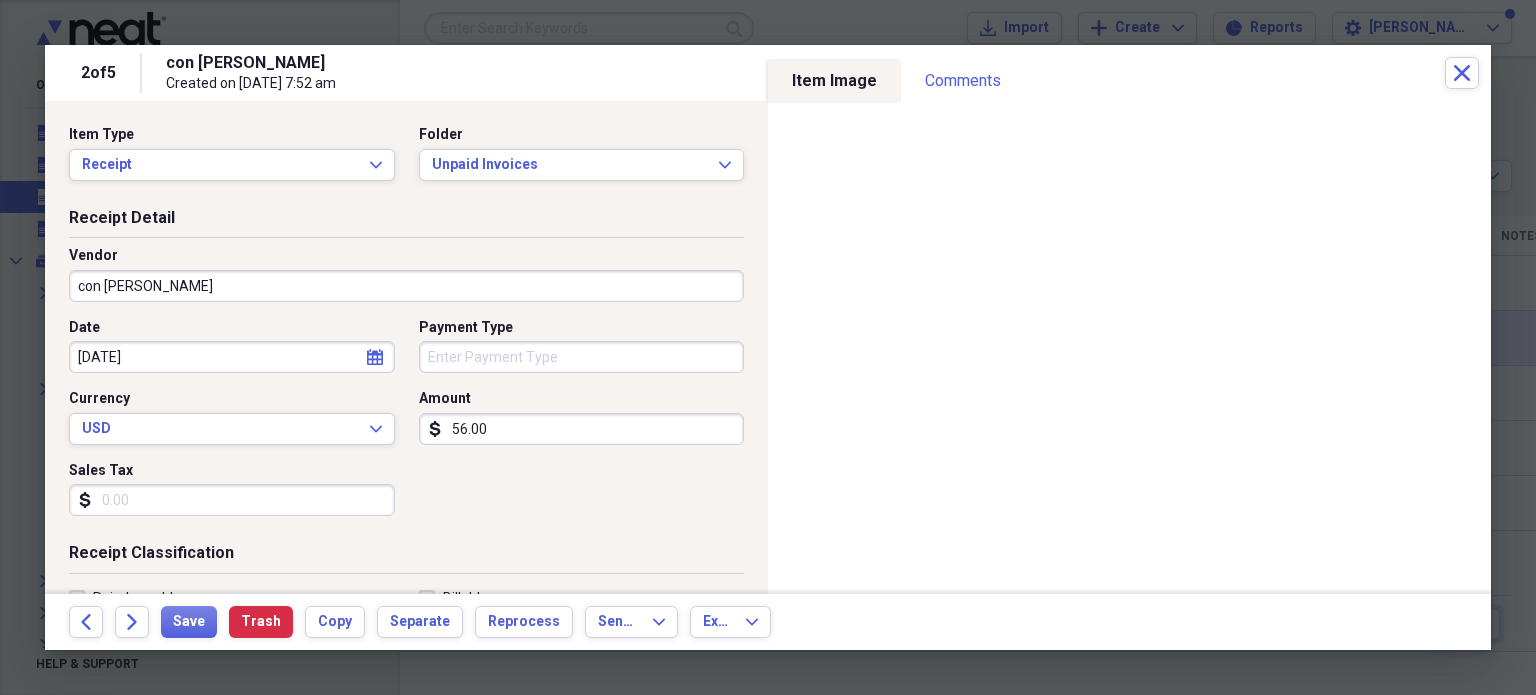 click on "Payment Type" at bounding box center [582, 357] 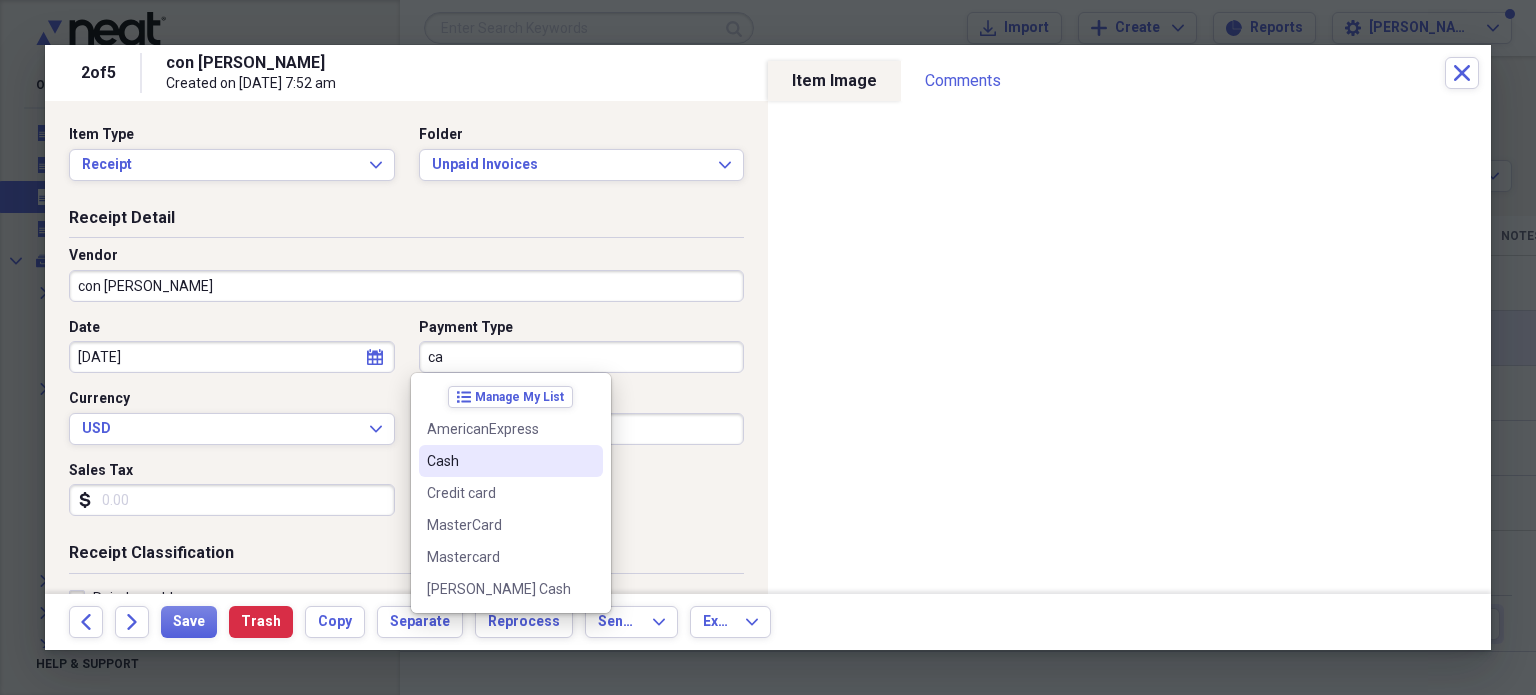 click on "Cash" at bounding box center (499, 461) 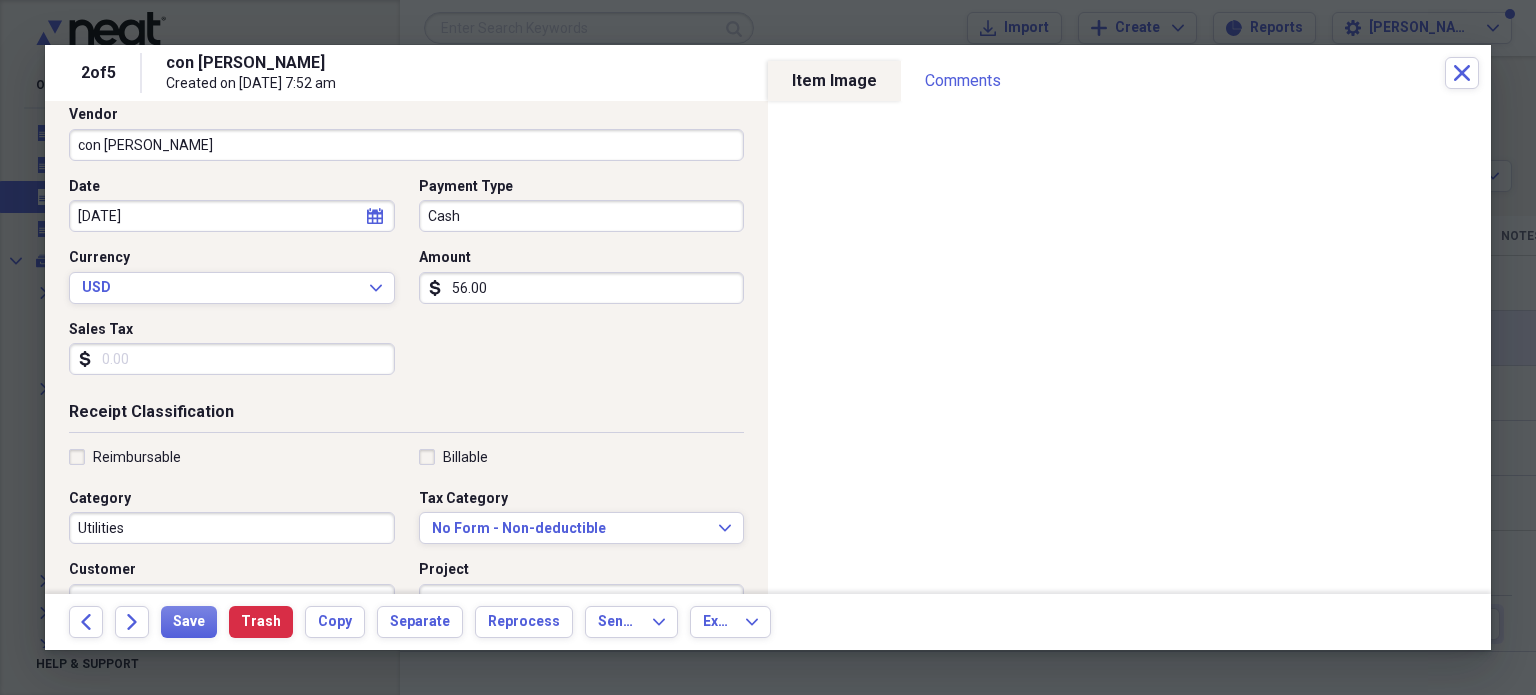 scroll, scrollTop: 200, scrollLeft: 0, axis: vertical 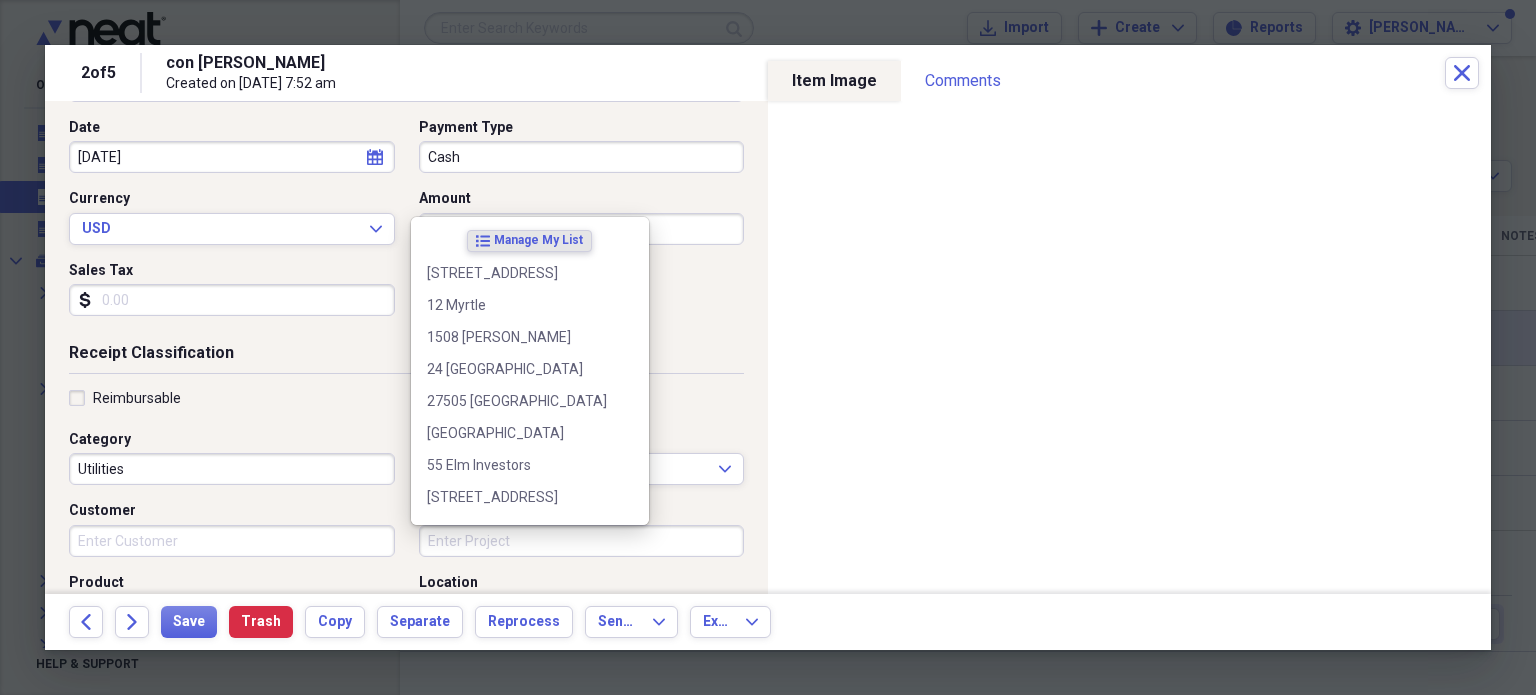 click on "Project" at bounding box center [582, 541] 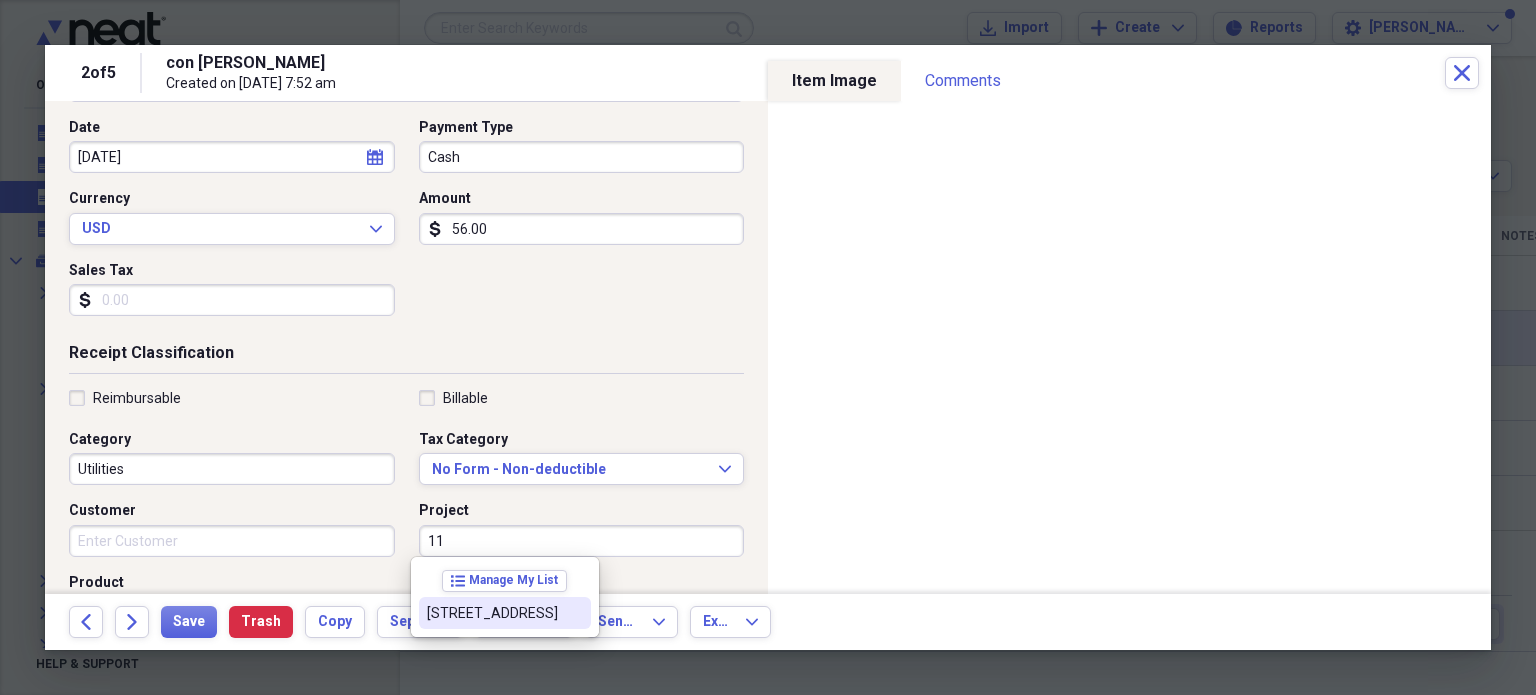 click on "11219 34th Ave" at bounding box center [493, 613] 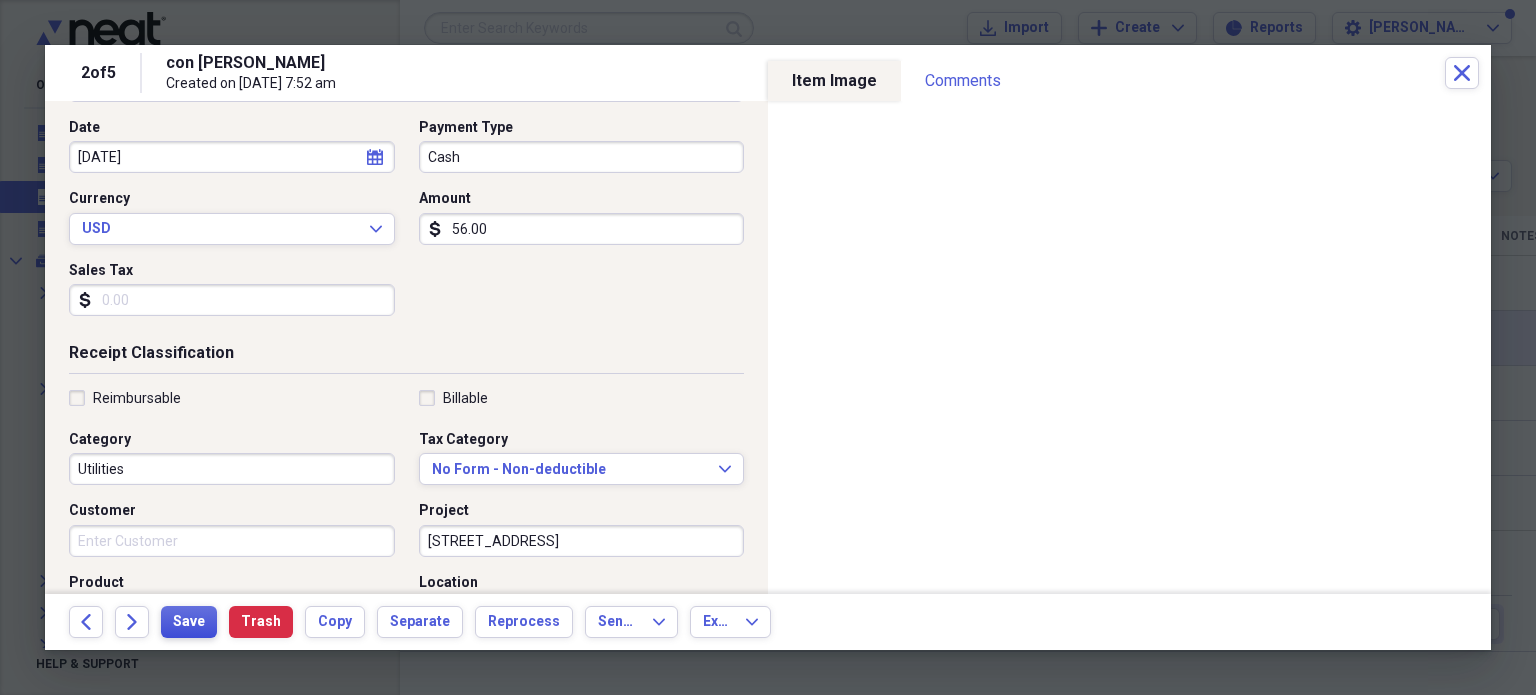 click on "Save" at bounding box center [189, 622] 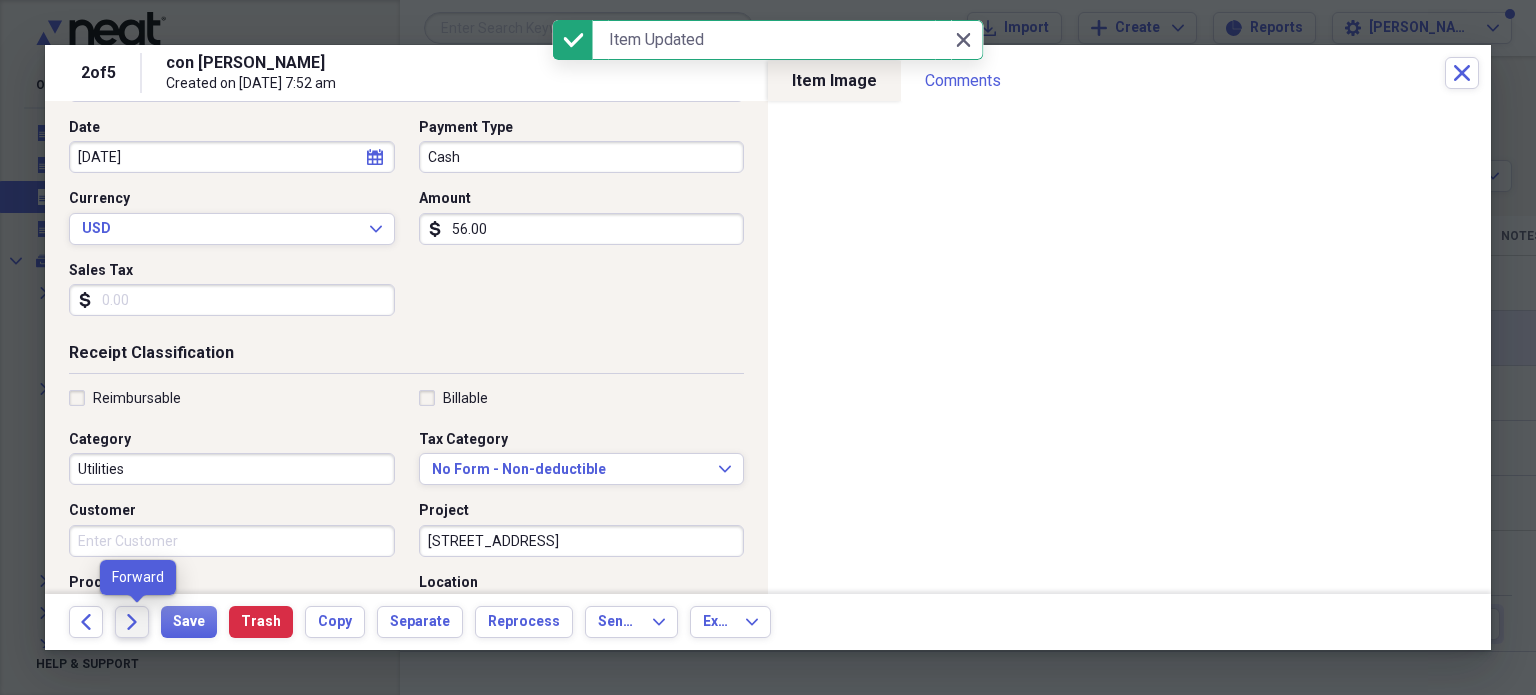 click on "Forward" 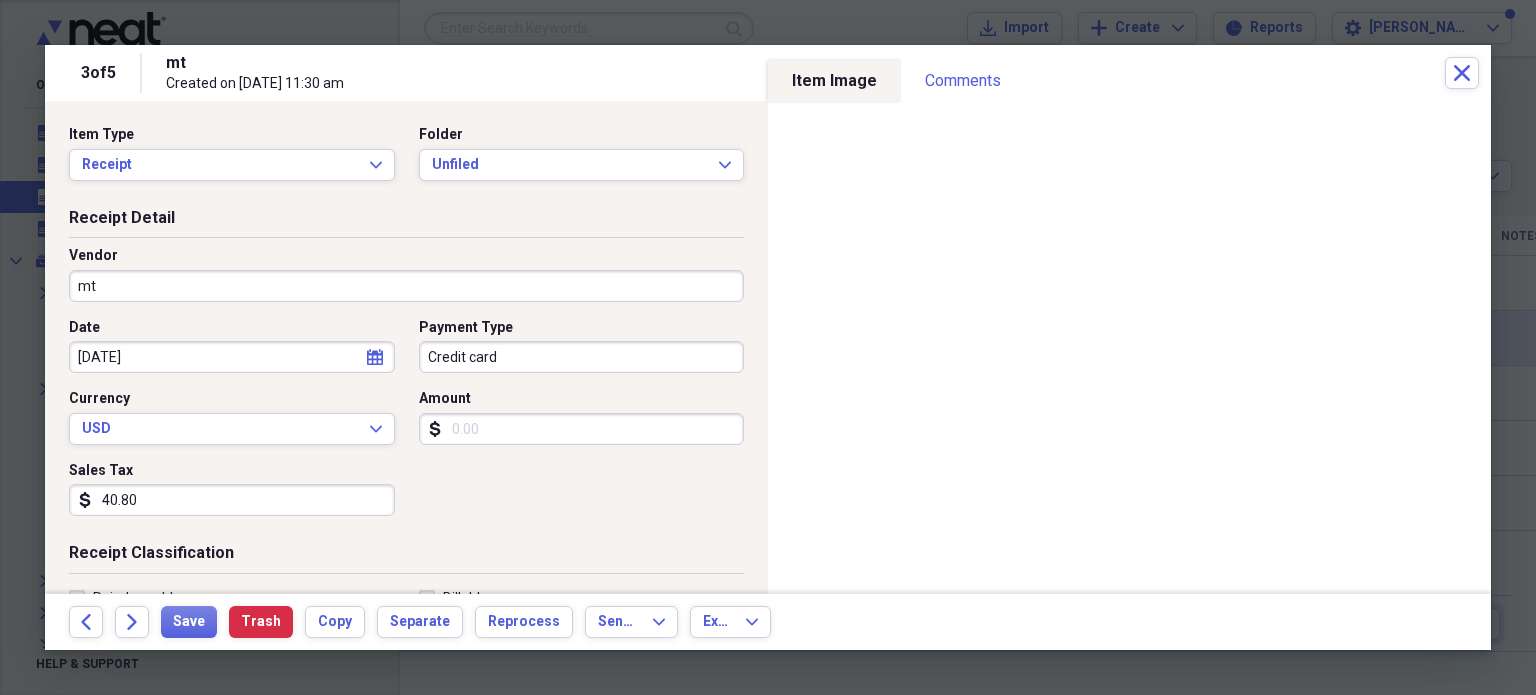 click on "mt" at bounding box center [406, 286] 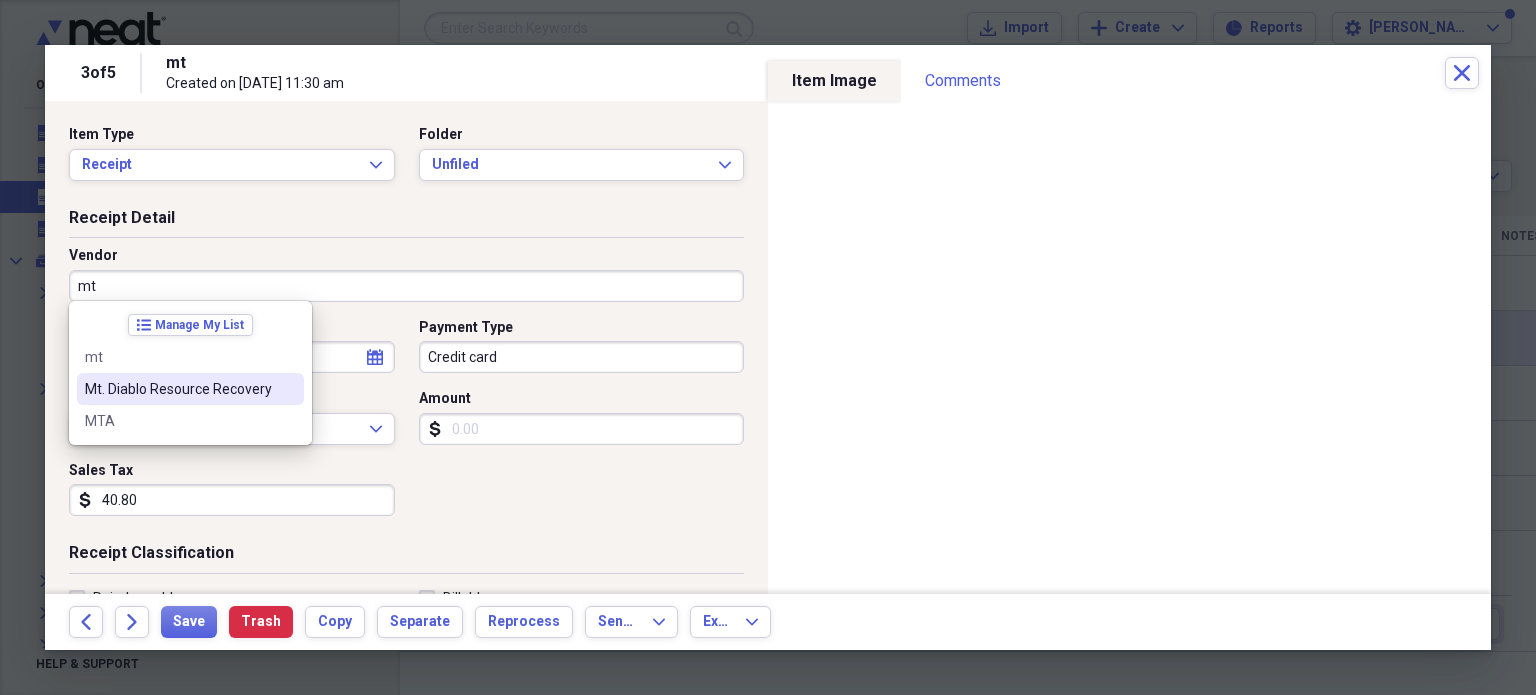 click on "Mt. Diablo Resource Recovery" at bounding box center (178, 389) 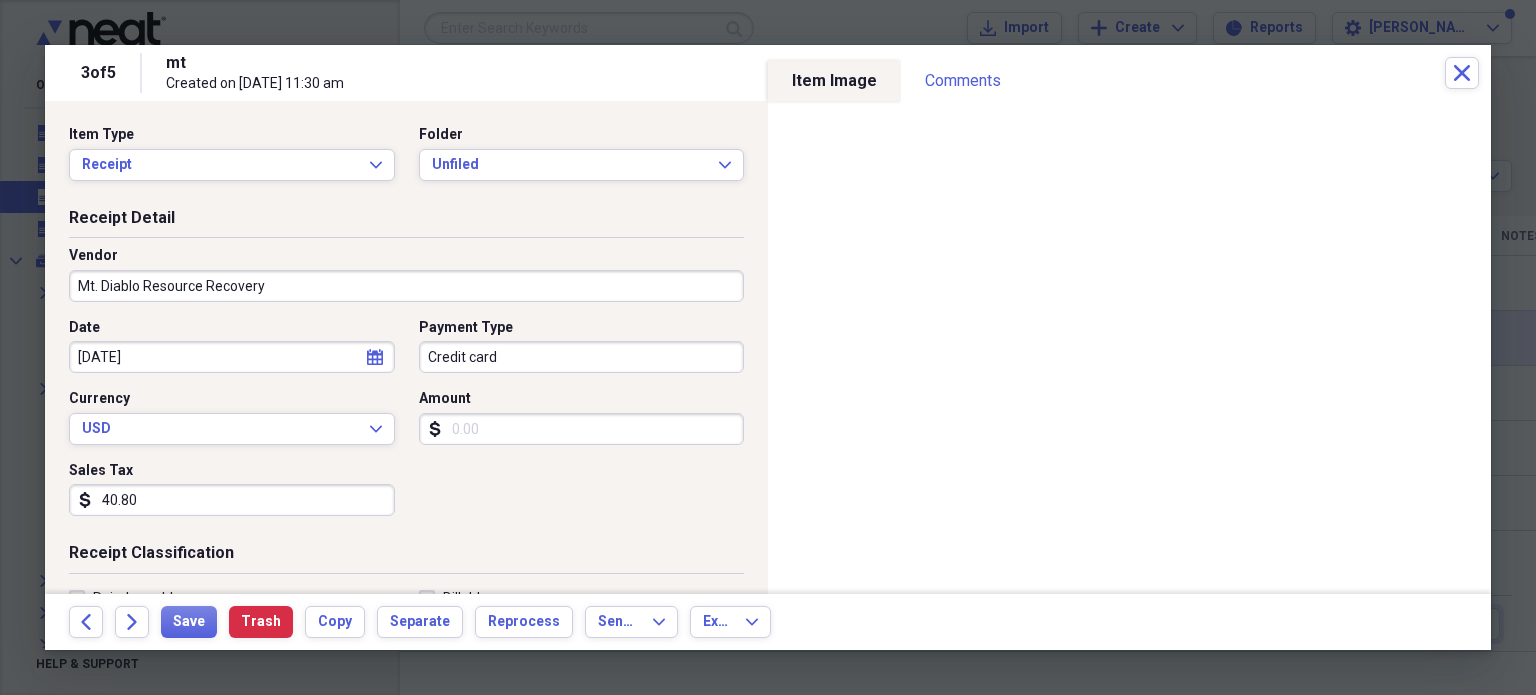type on "Utilities" 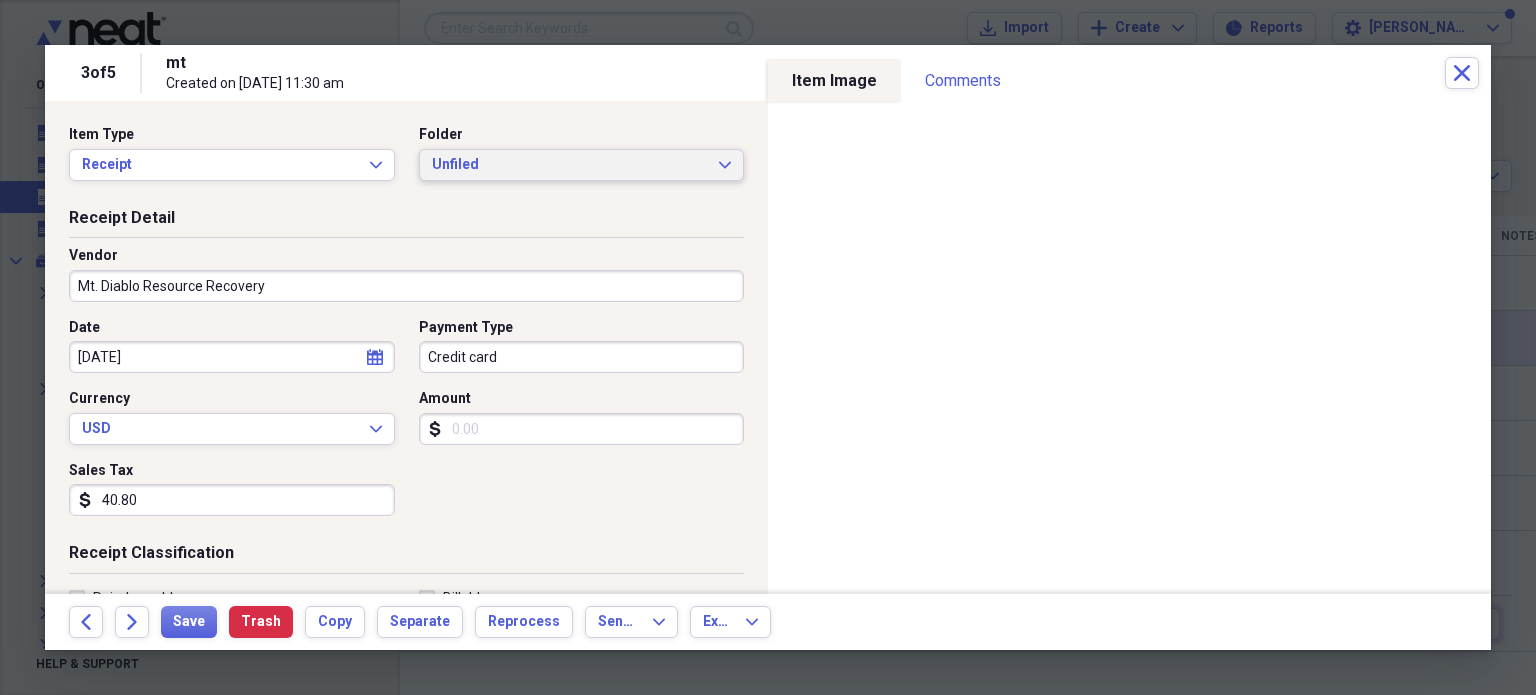 click on "Unfiled" at bounding box center [570, 165] 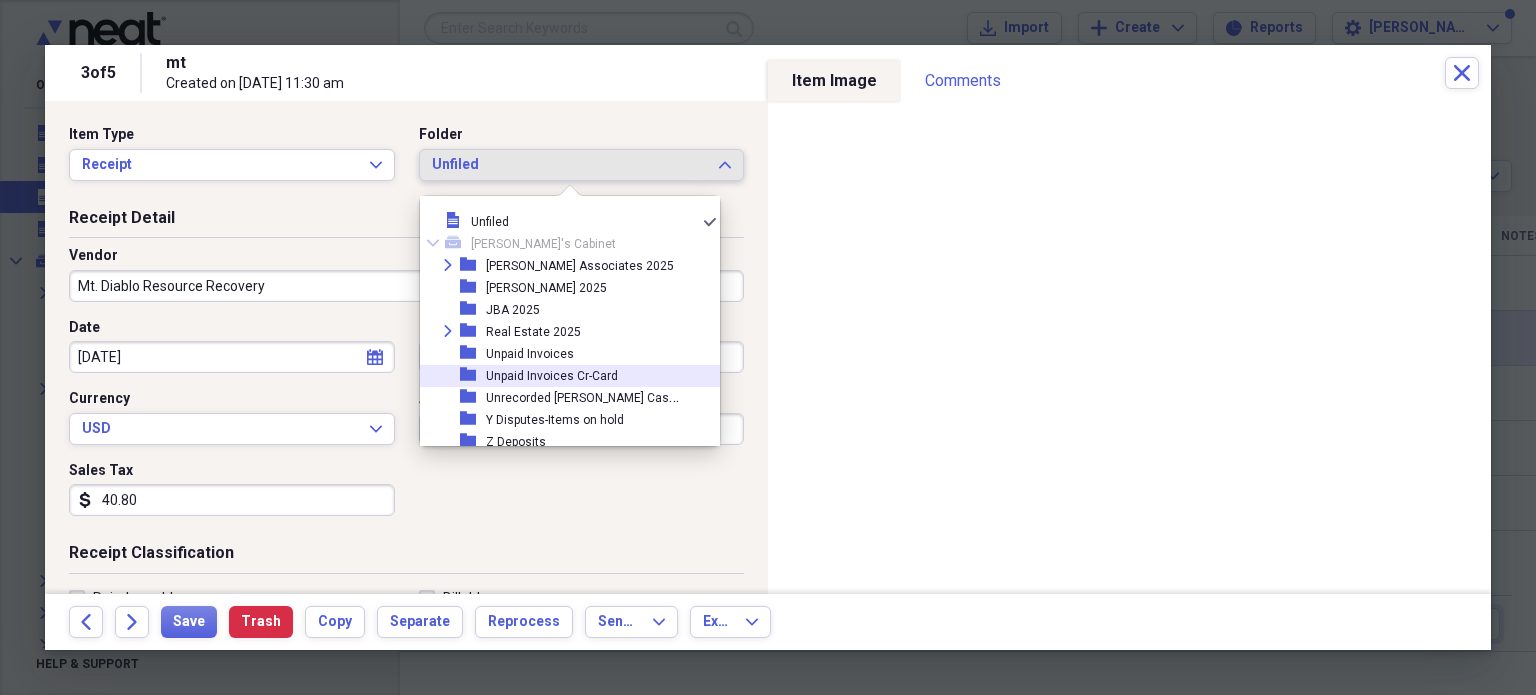 click on "Unpaid Invoices Cr-Card" at bounding box center (552, 376) 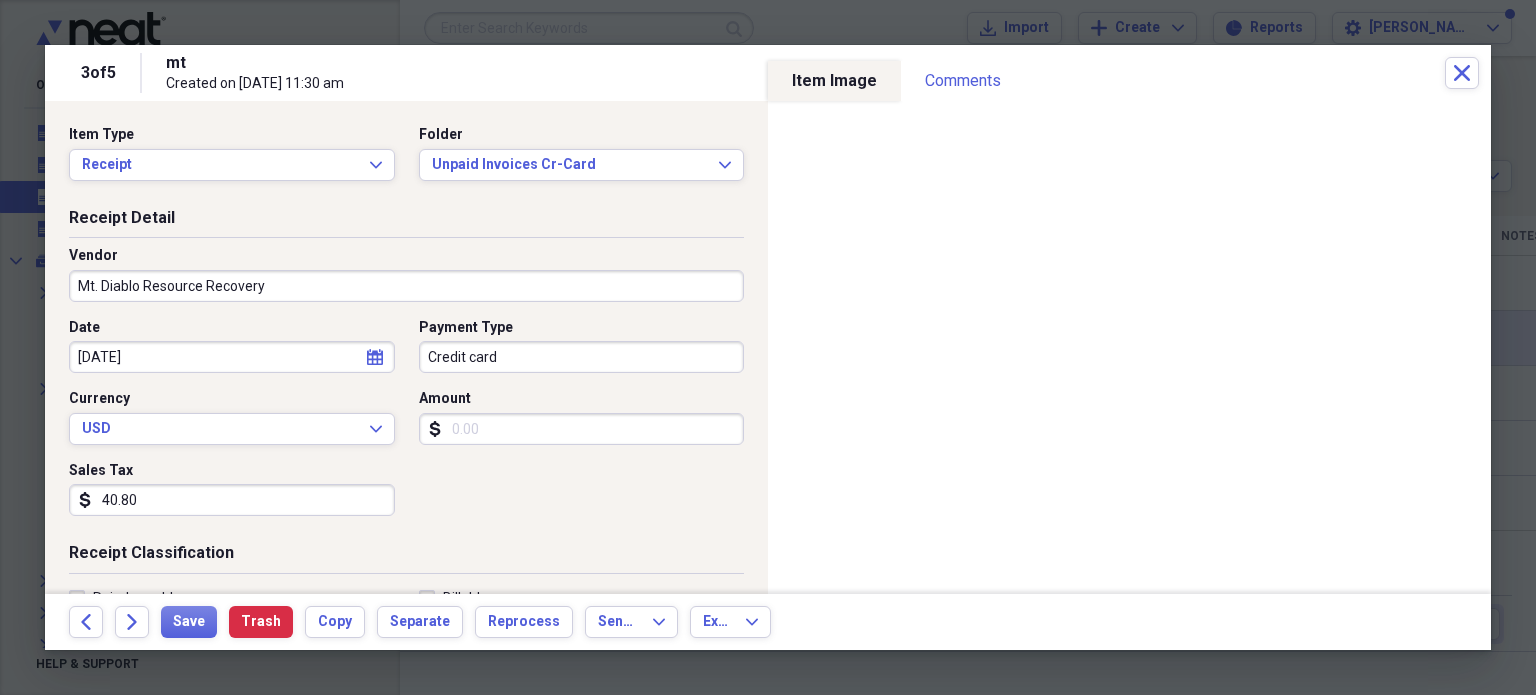click on "Credit card" at bounding box center [582, 357] 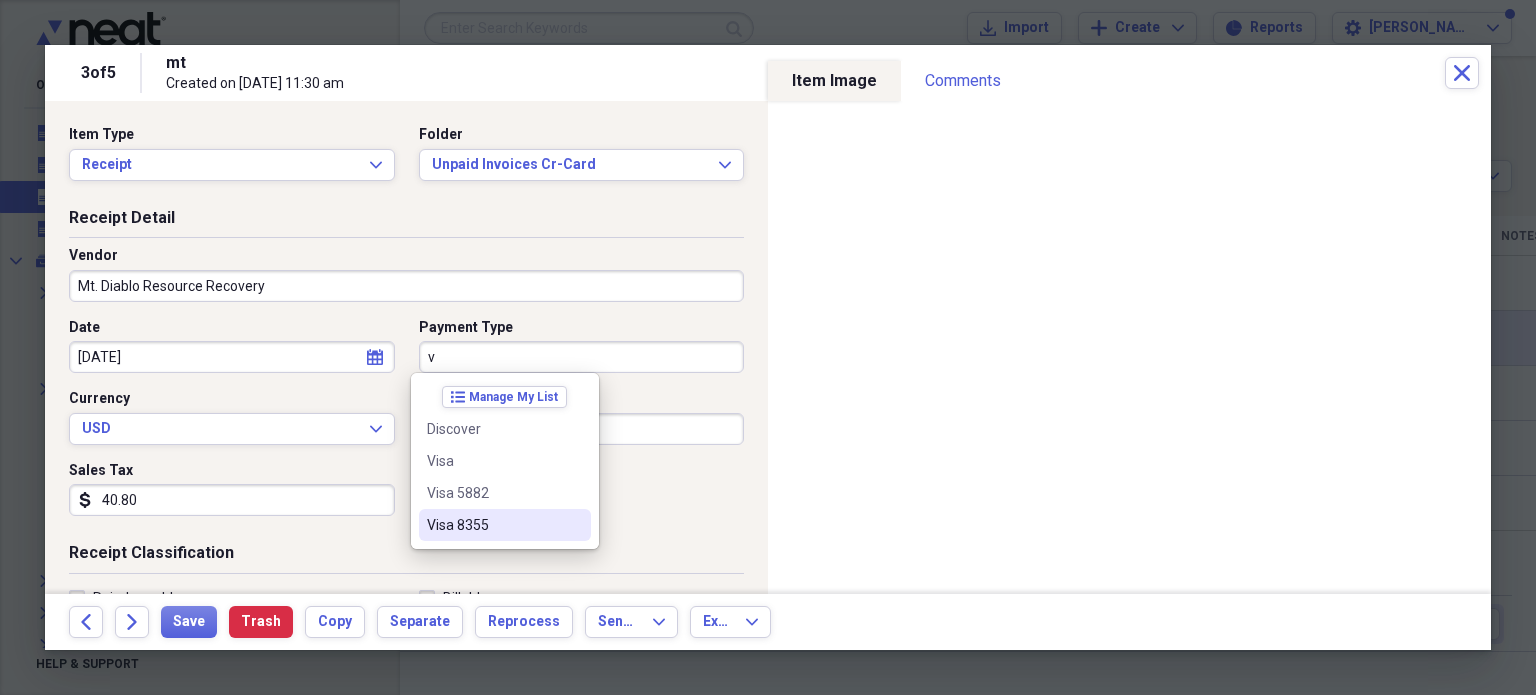 click on "Visa 8355" at bounding box center (493, 525) 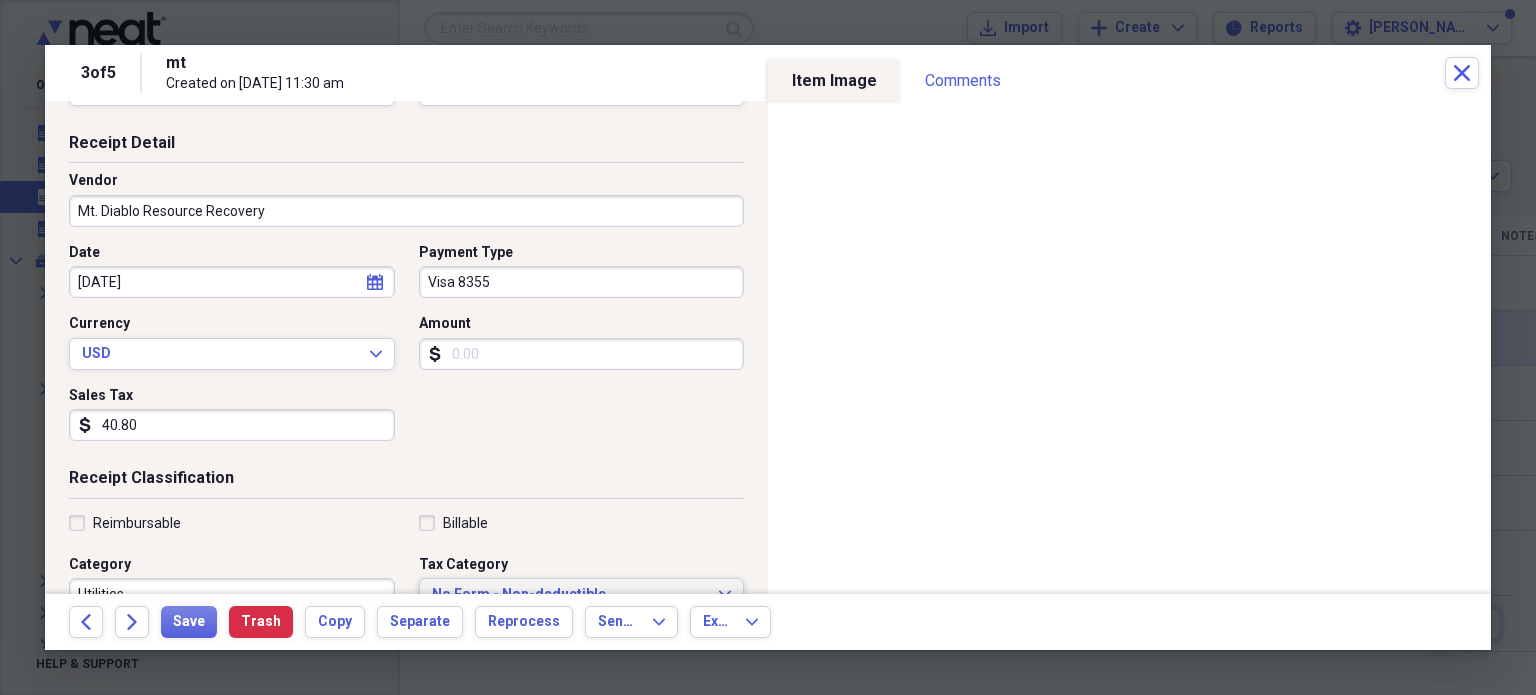 scroll, scrollTop: 0, scrollLeft: 0, axis: both 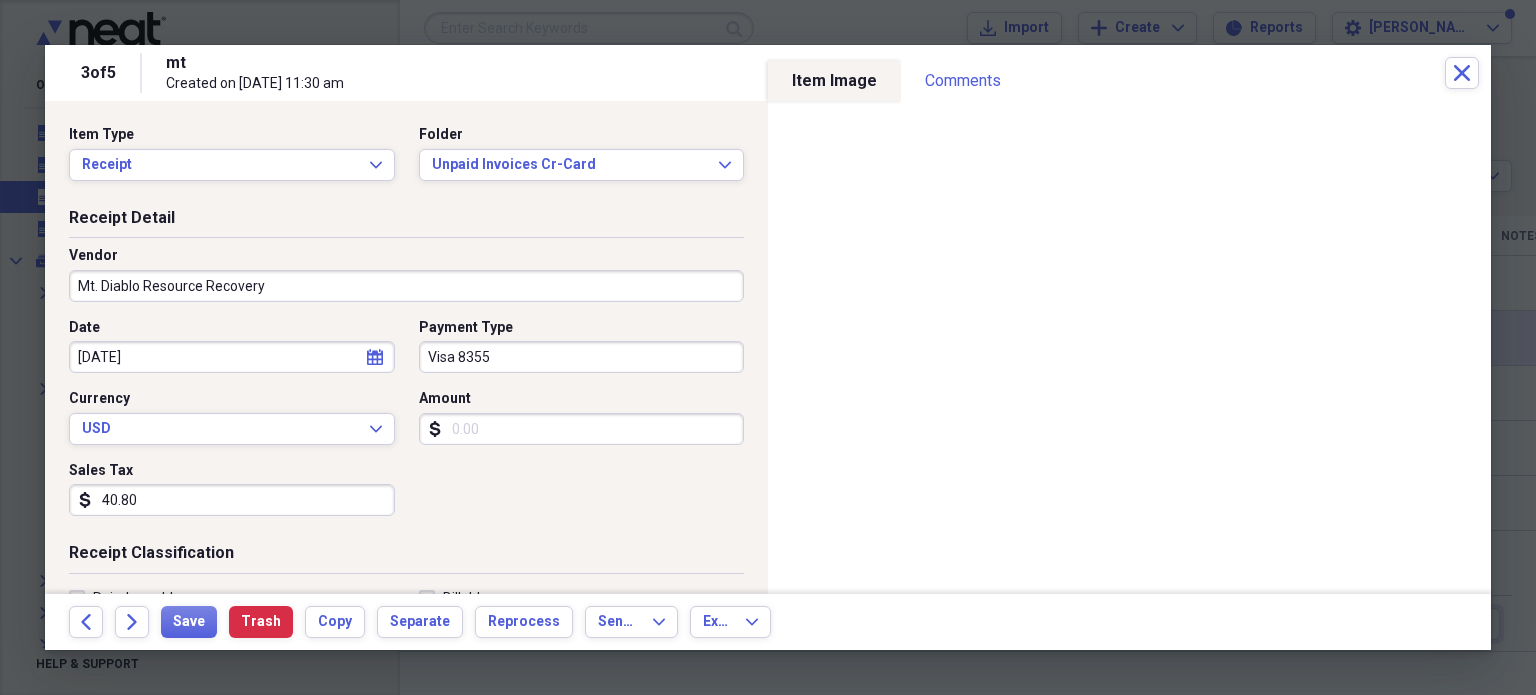 click on "Amount" at bounding box center (582, 429) 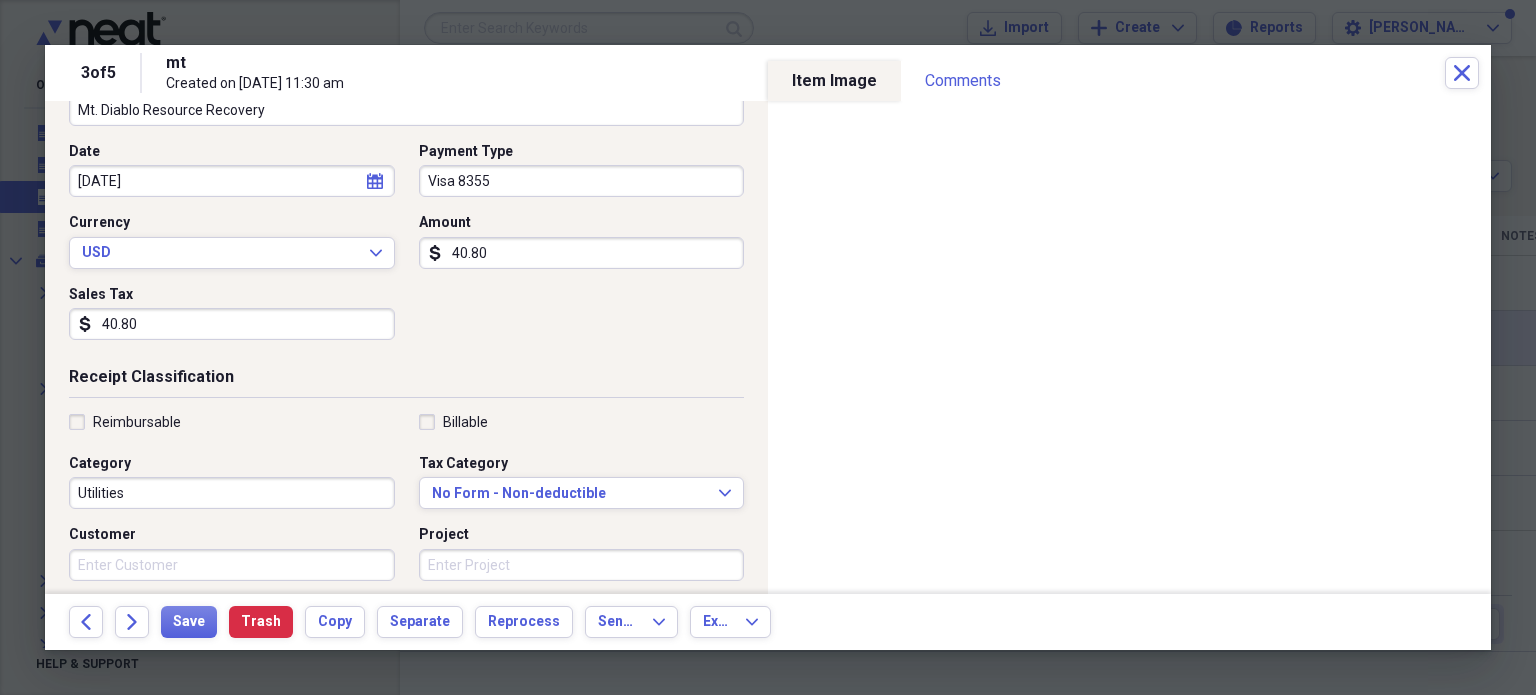 scroll, scrollTop: 200, scrollLeft: 0, axis: vertical 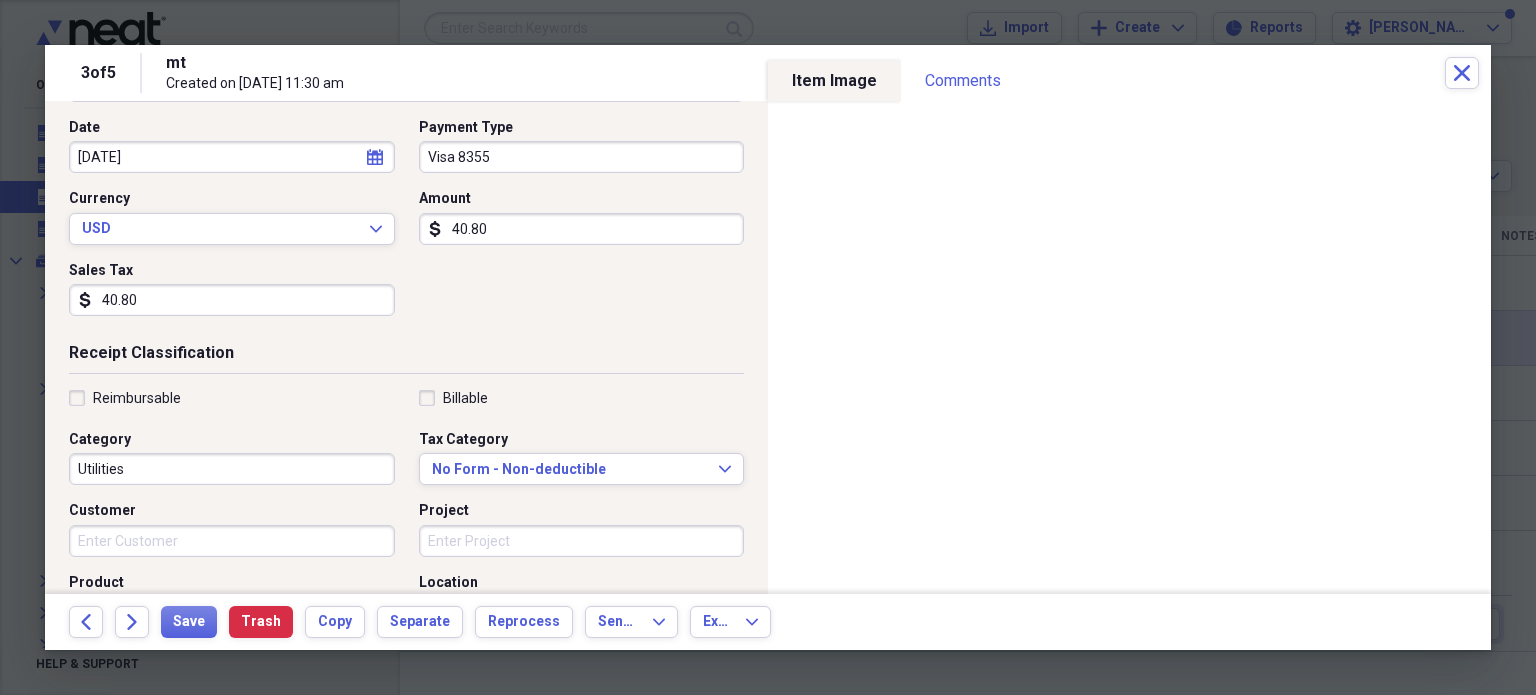 type on "40.80" 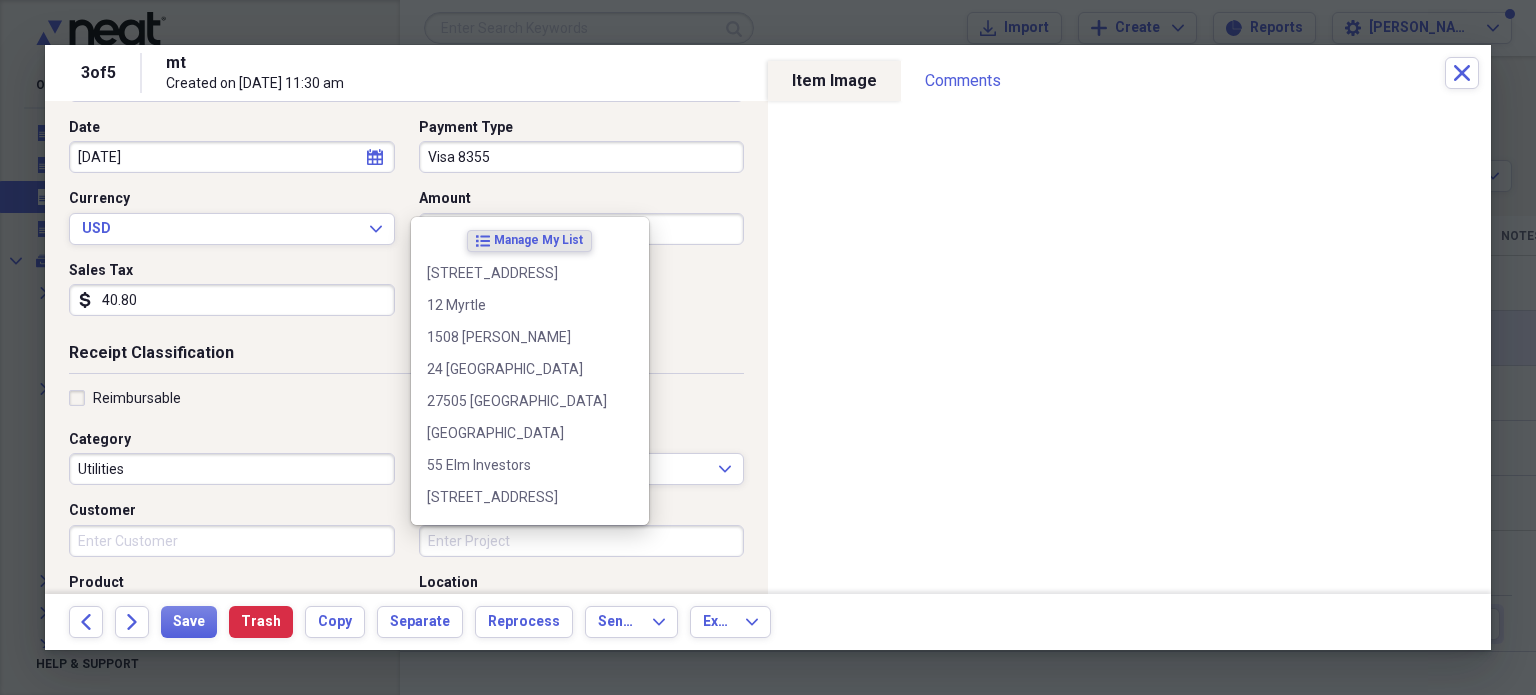 click on "Project" at bounding box center [582, 541] 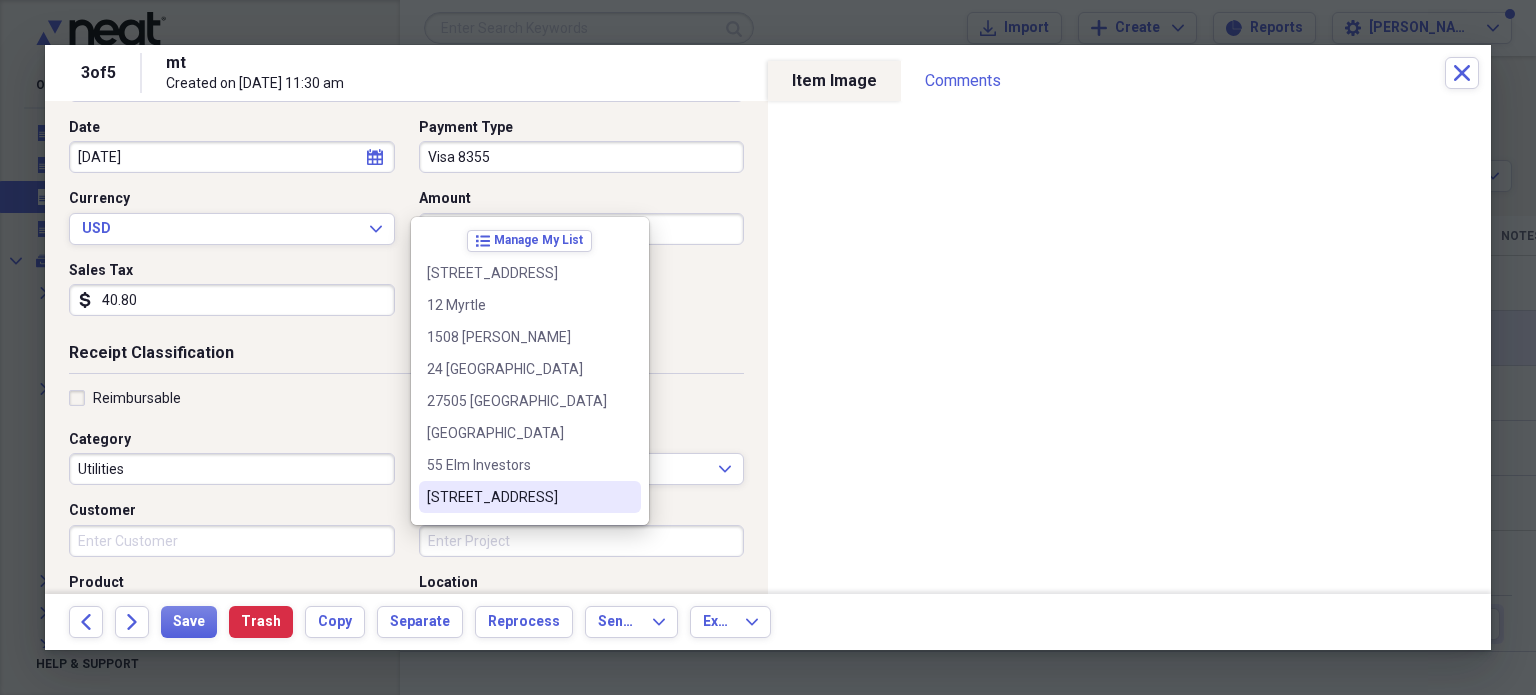 click on "7172 lakehead way" at bounding box center (518, 497) 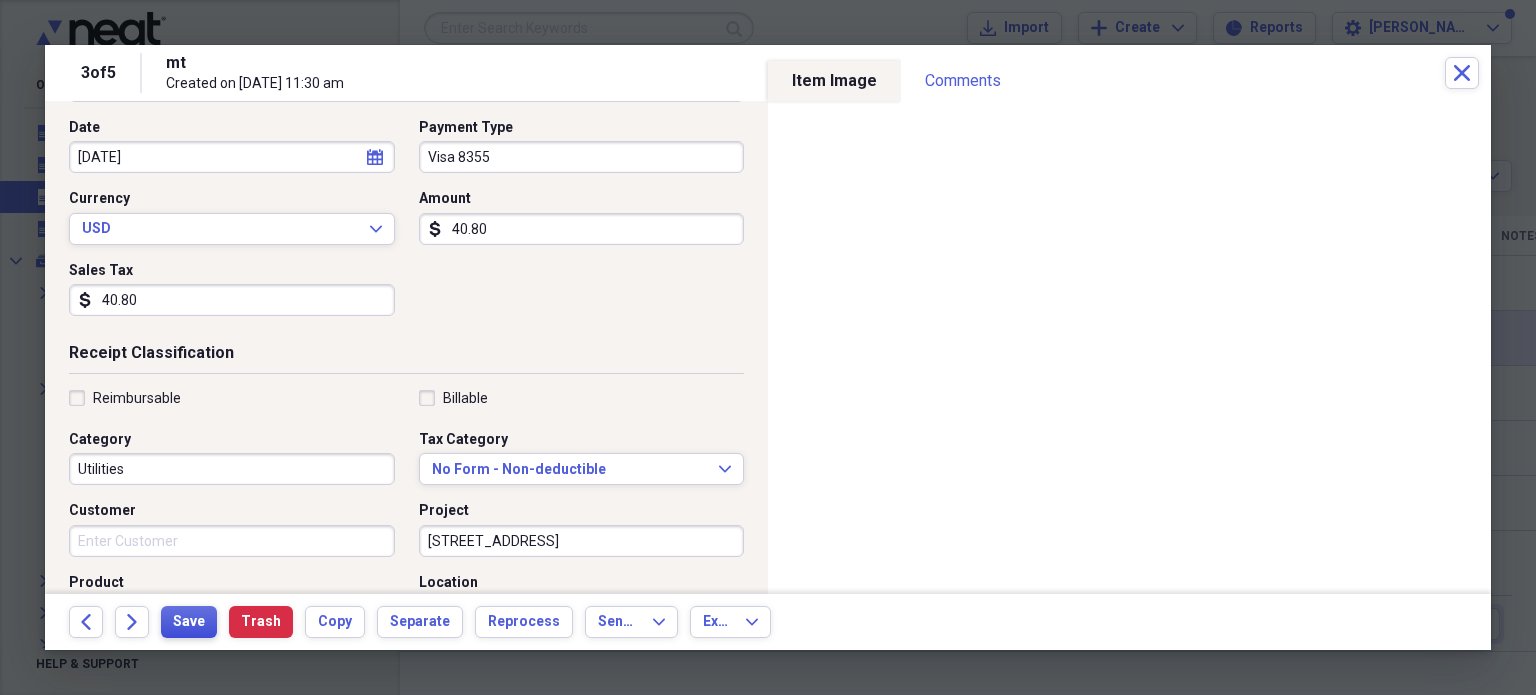 click on "Save" at bounding box center [189, 622] 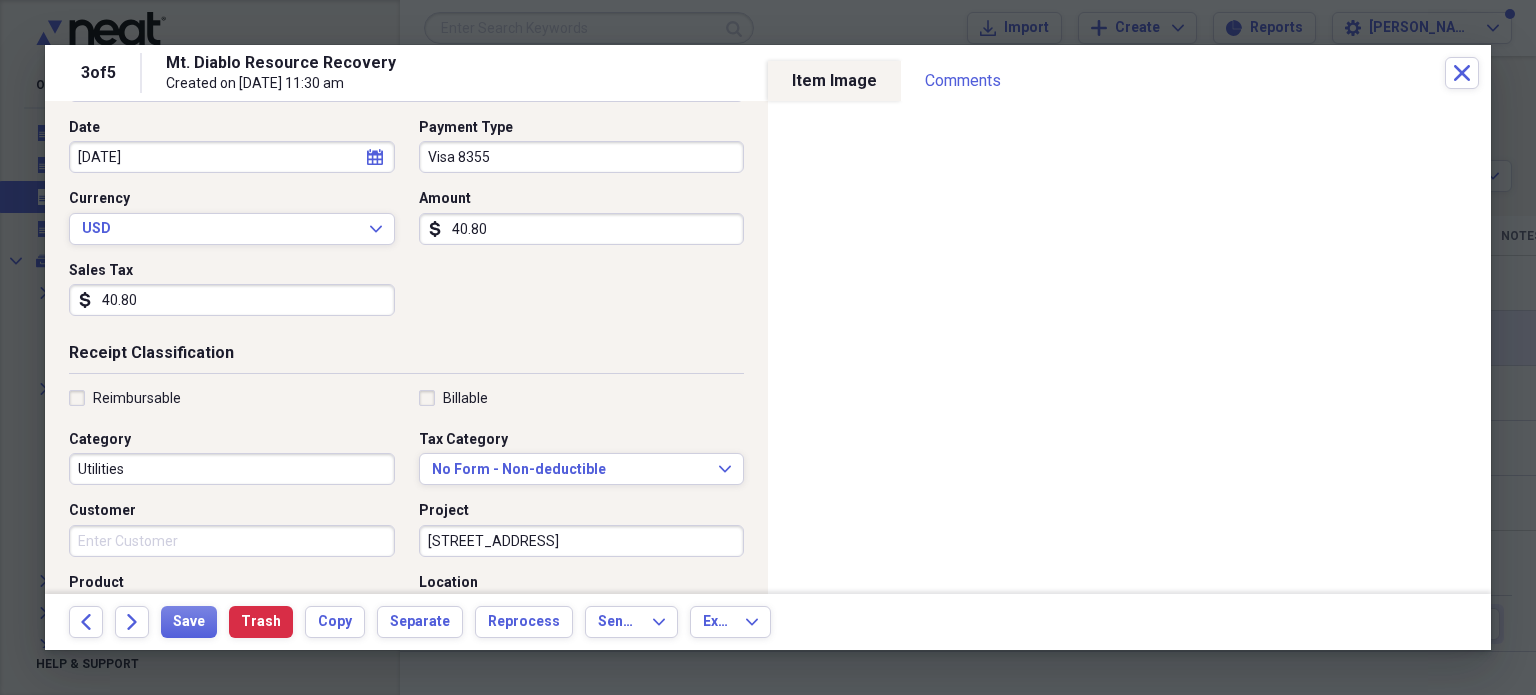 click 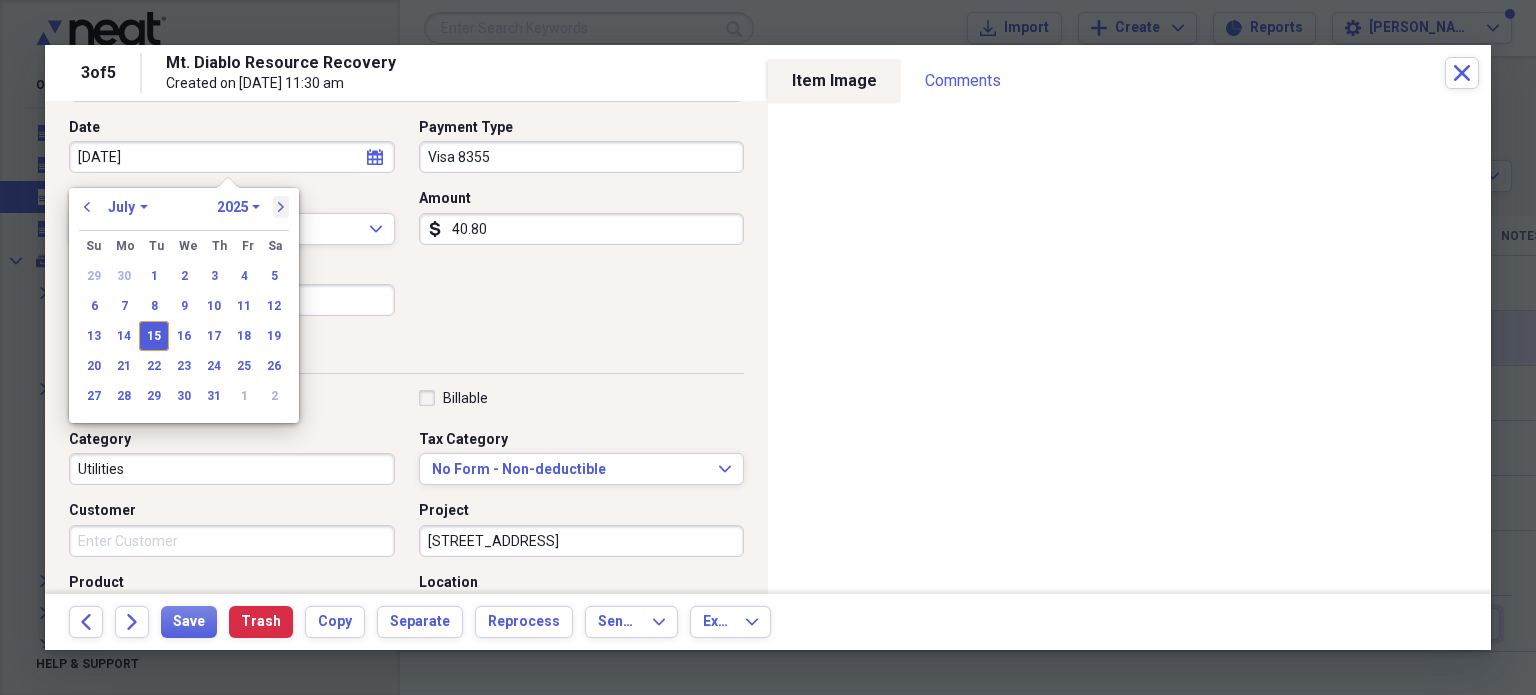 click on "next" at bounding box center (281, 207) 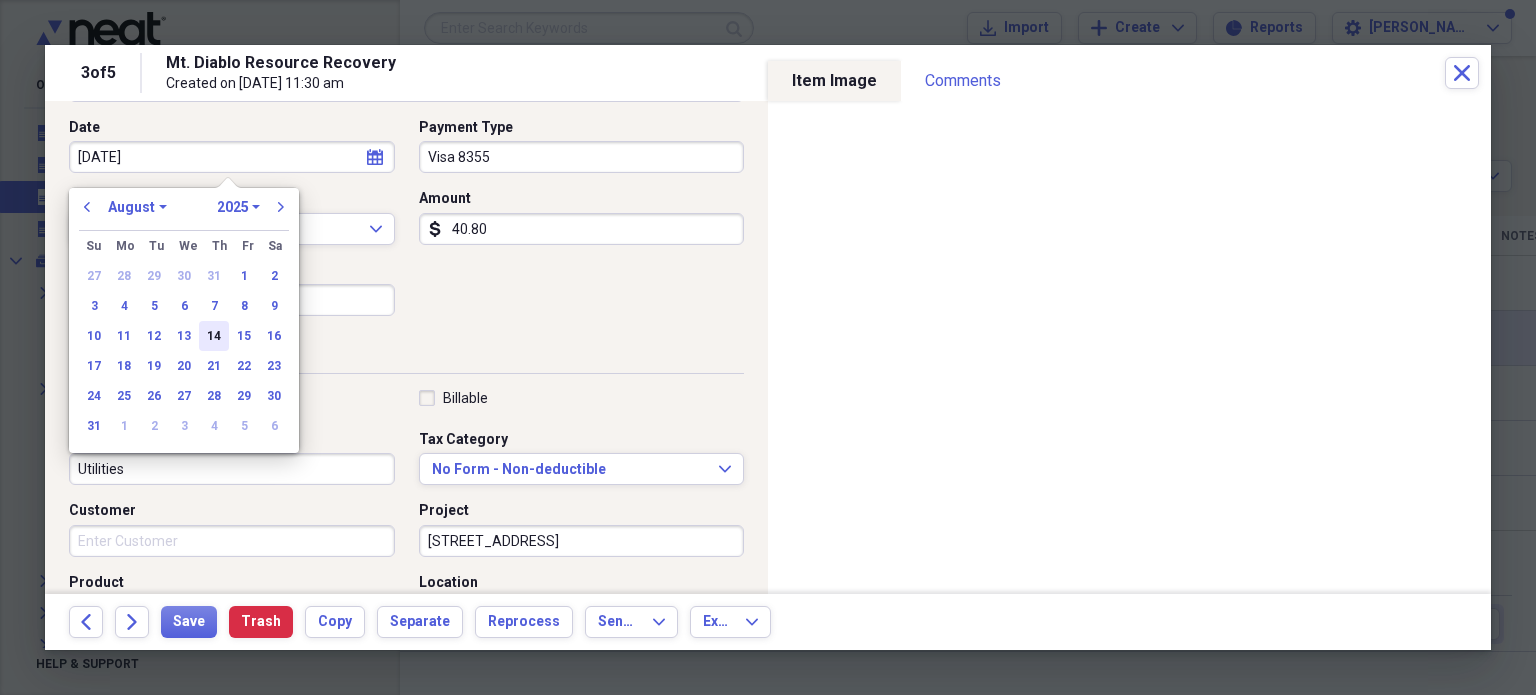 click on "14" at bounding box center (214, 336) 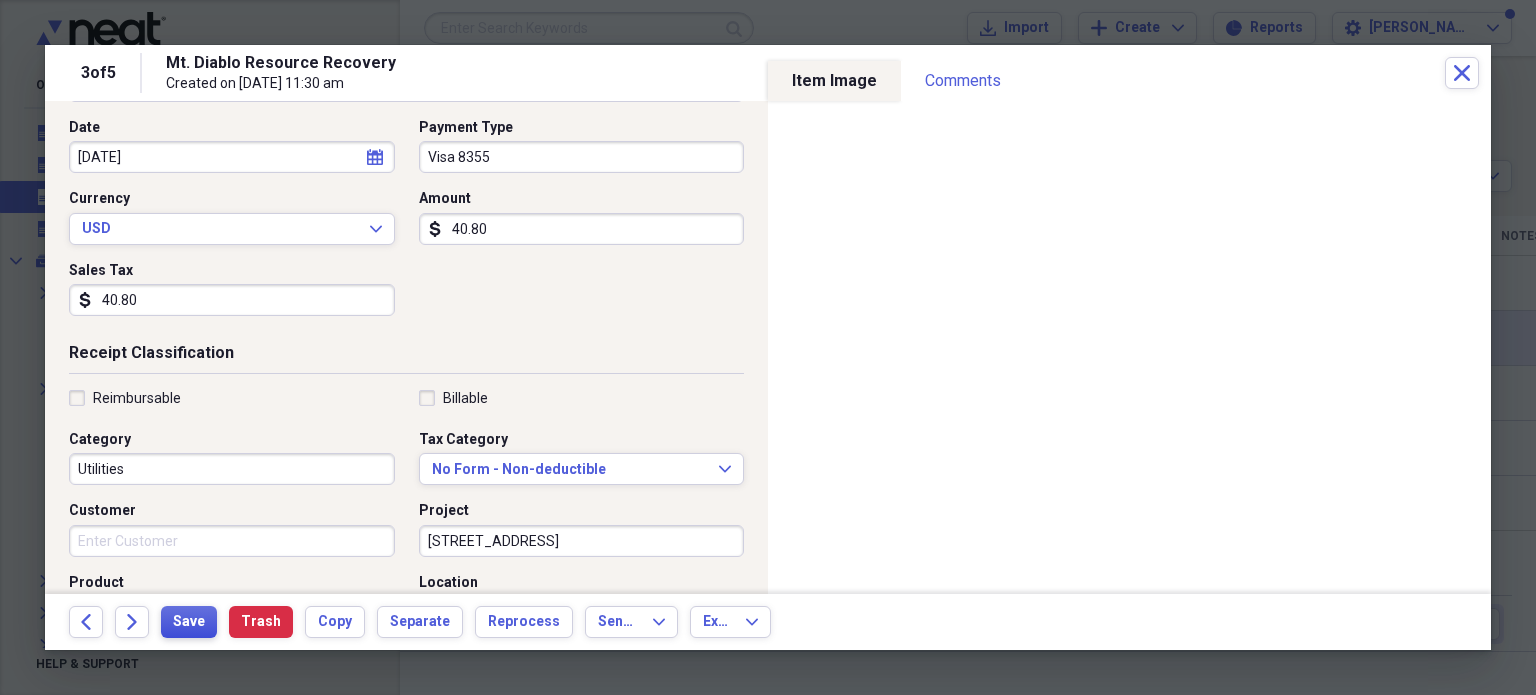 click on "Save" at bounding box center [189, 622] 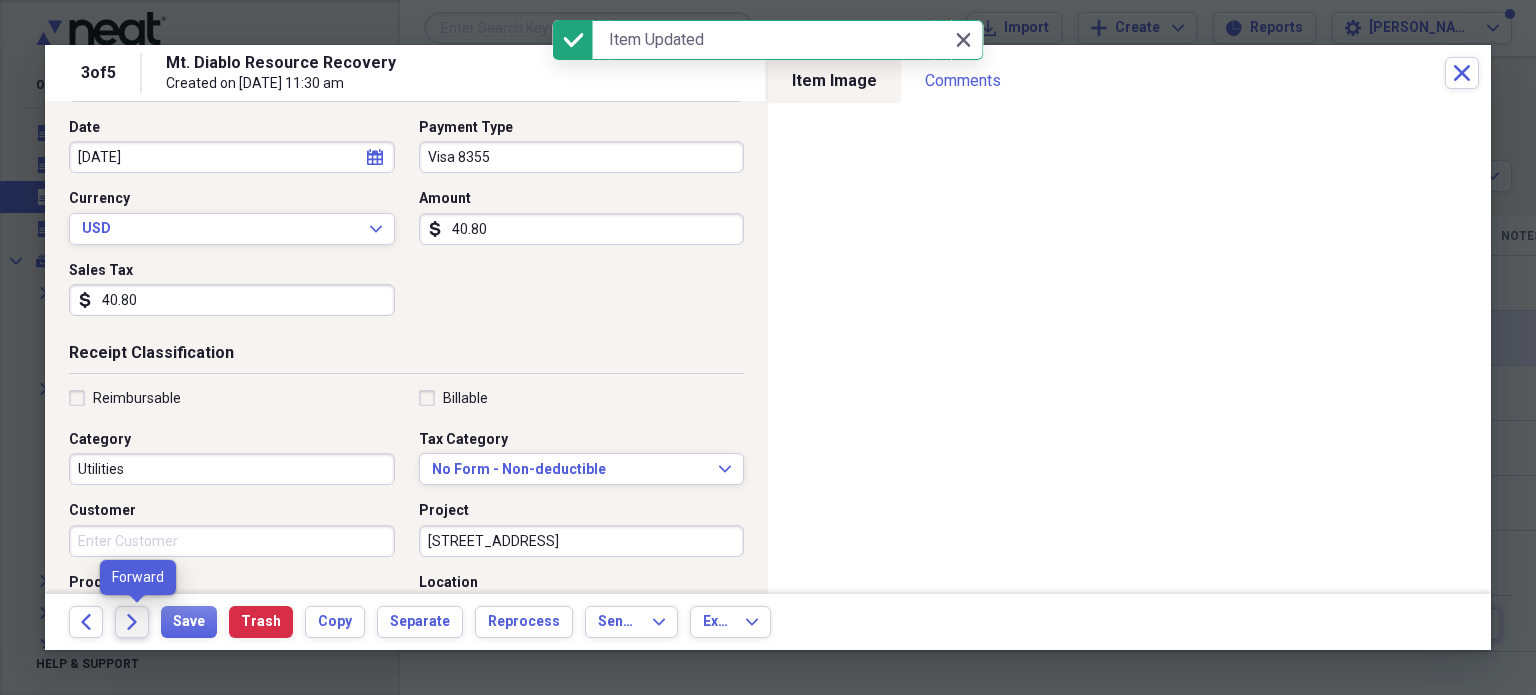 click on "Forward" 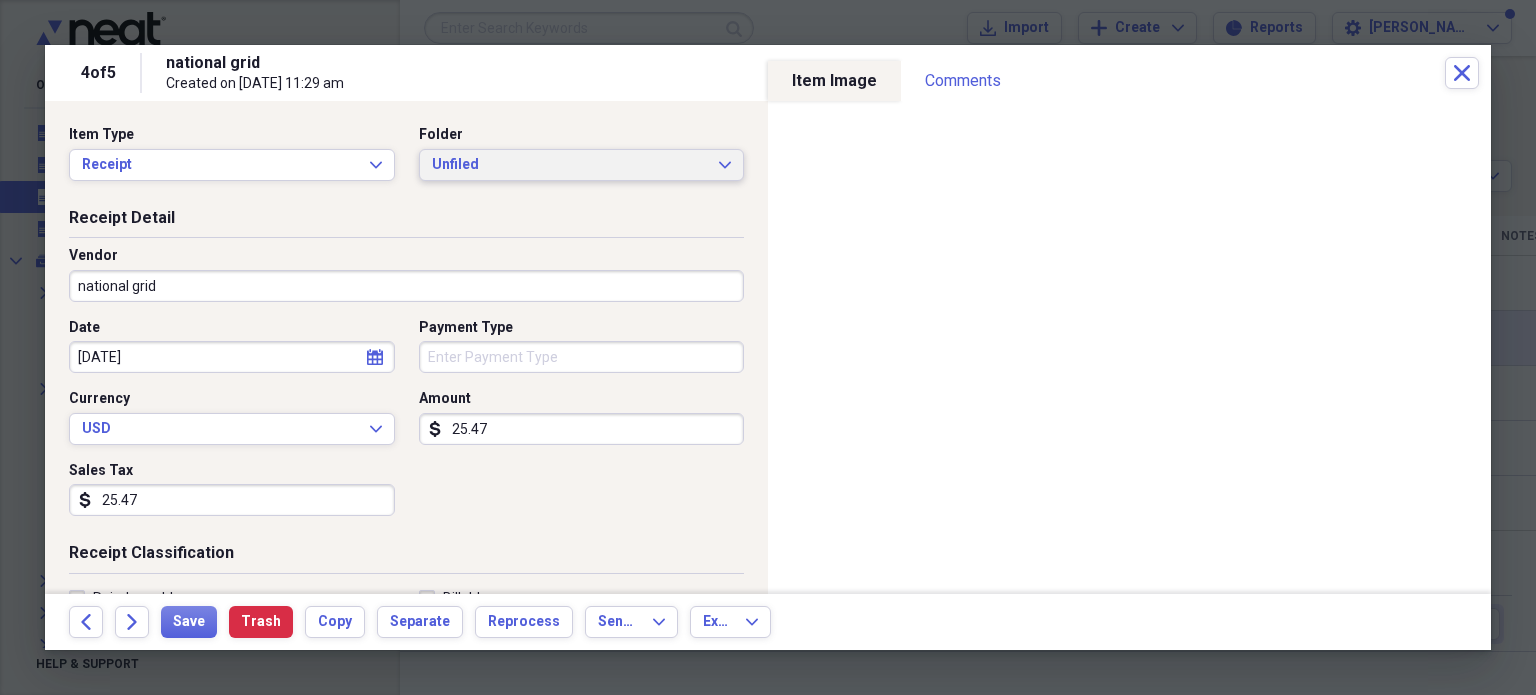 click on "Unfiled Expand" at bounding box center [582, 165] 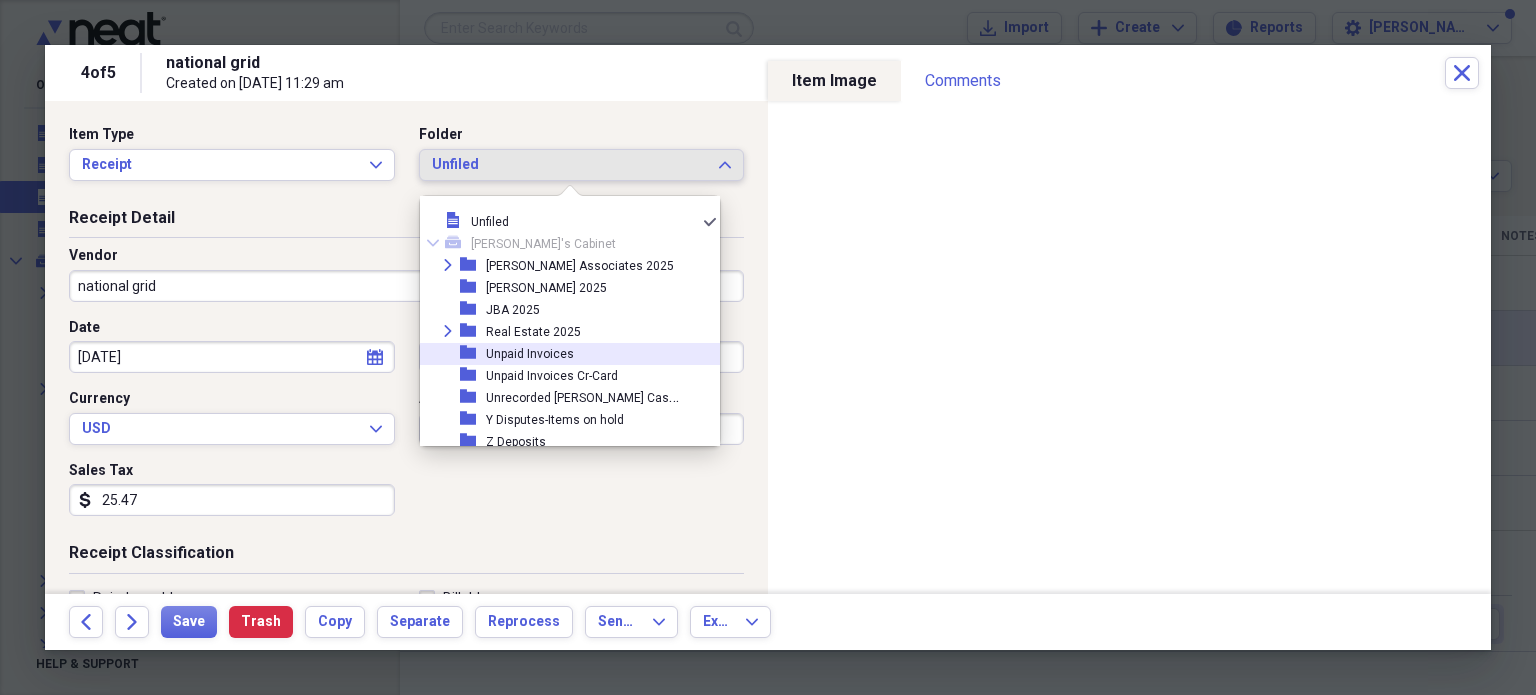 click on "Unpaid Invoices" at bounding box center (530, 354) 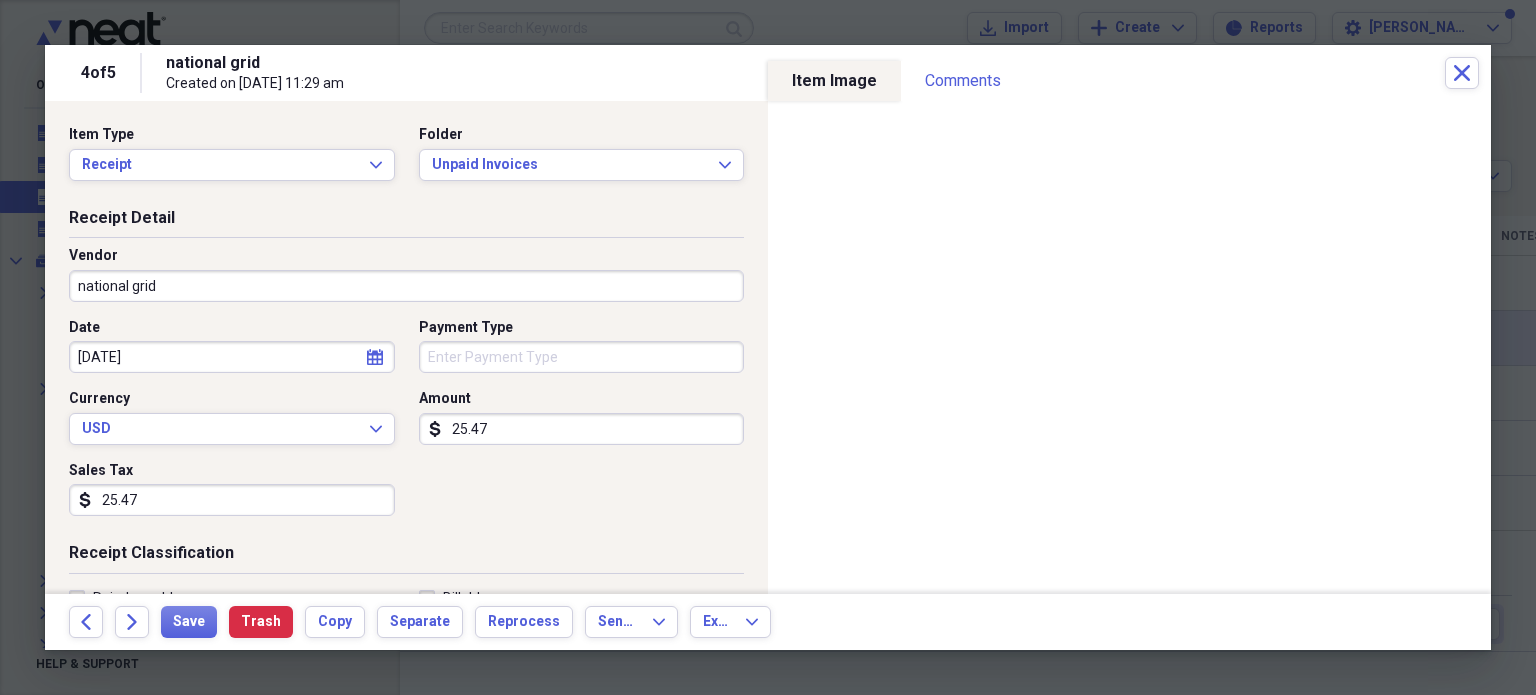 click on "Payment Type" at bounding box center (582, 357) 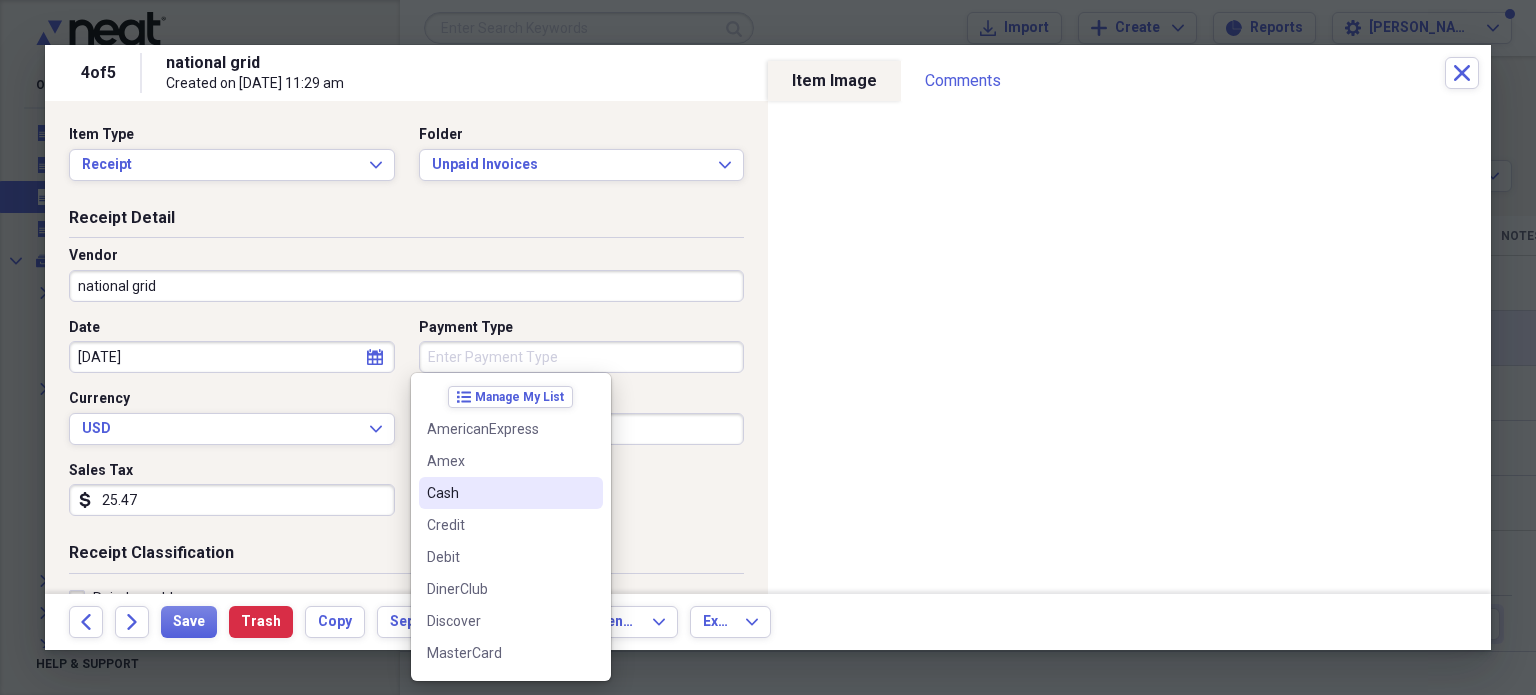 click on "Cash" at bounding box center [499, 493] 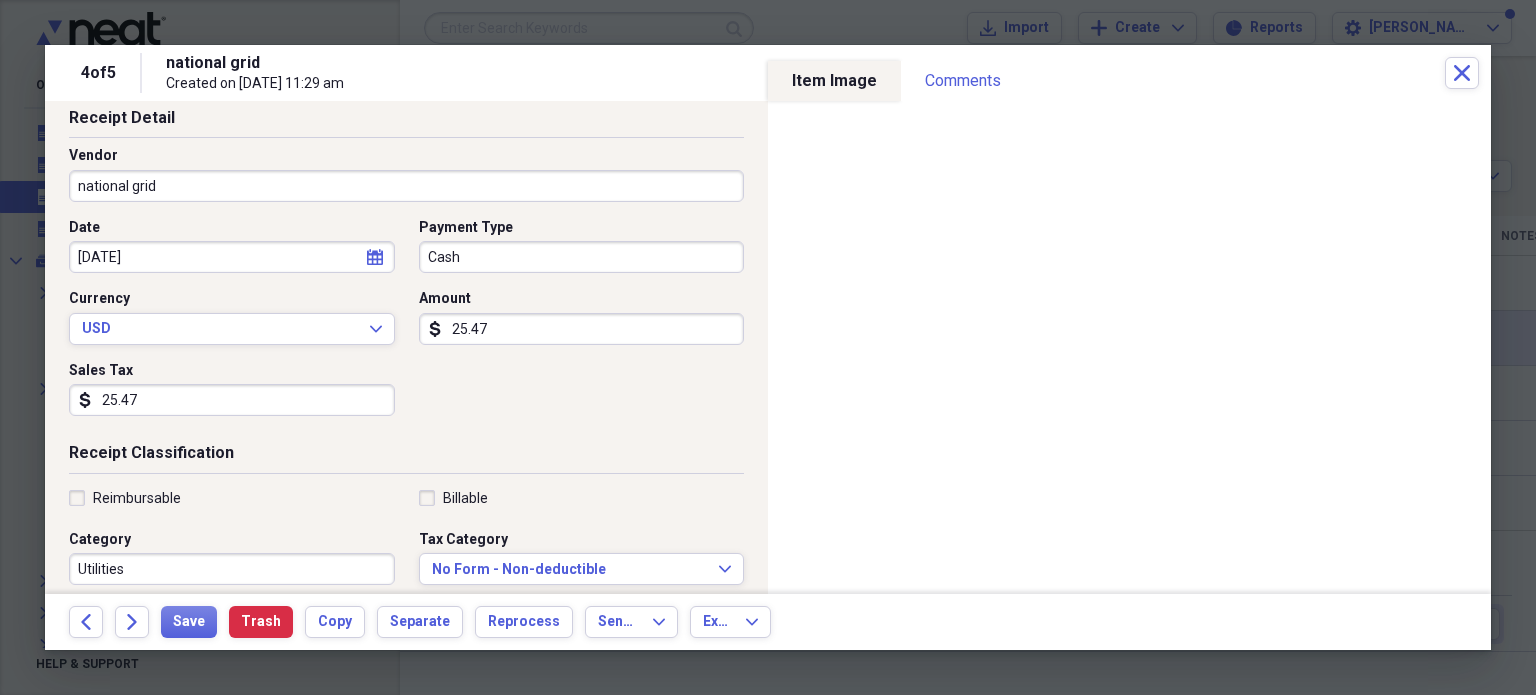 scroll, scrollTop: 300, scrollLeft: 0, axis: vertical 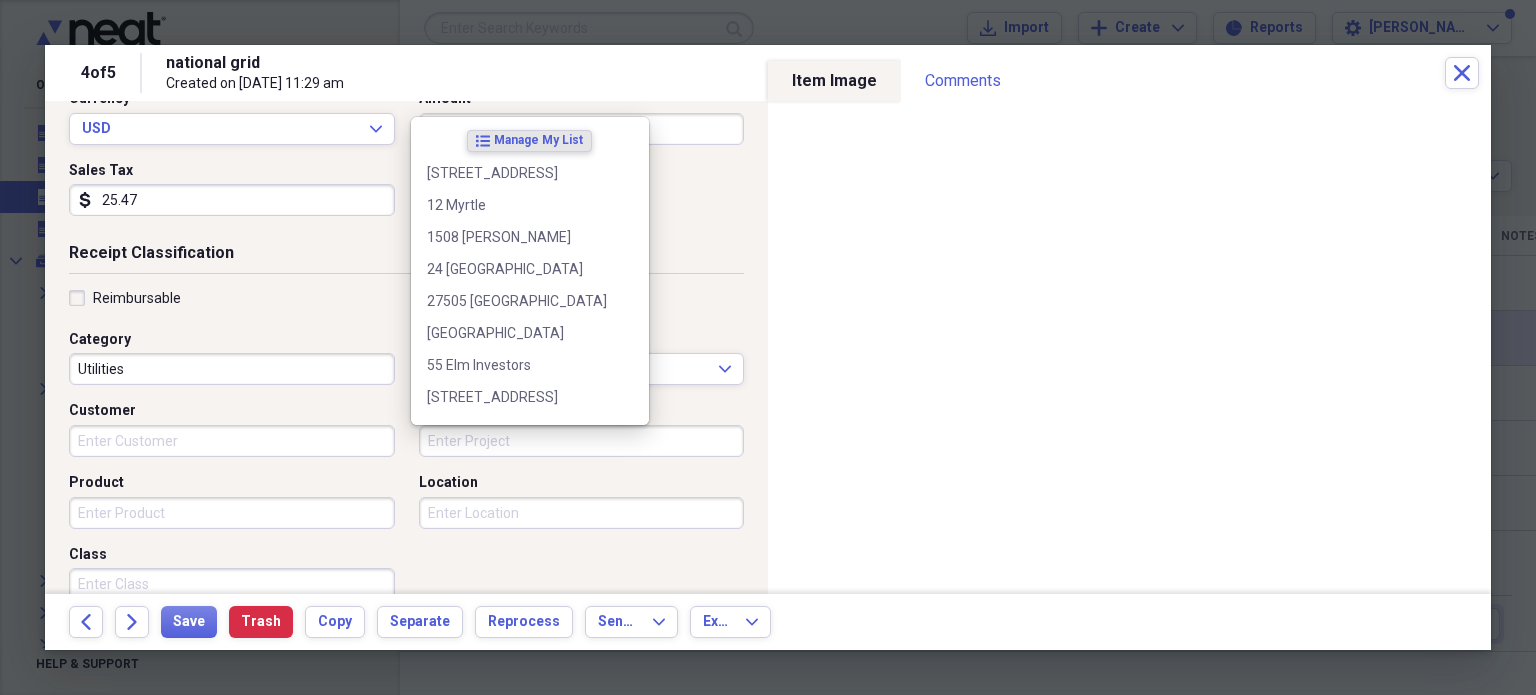 click on "Project" at bounding box center [582, 441] 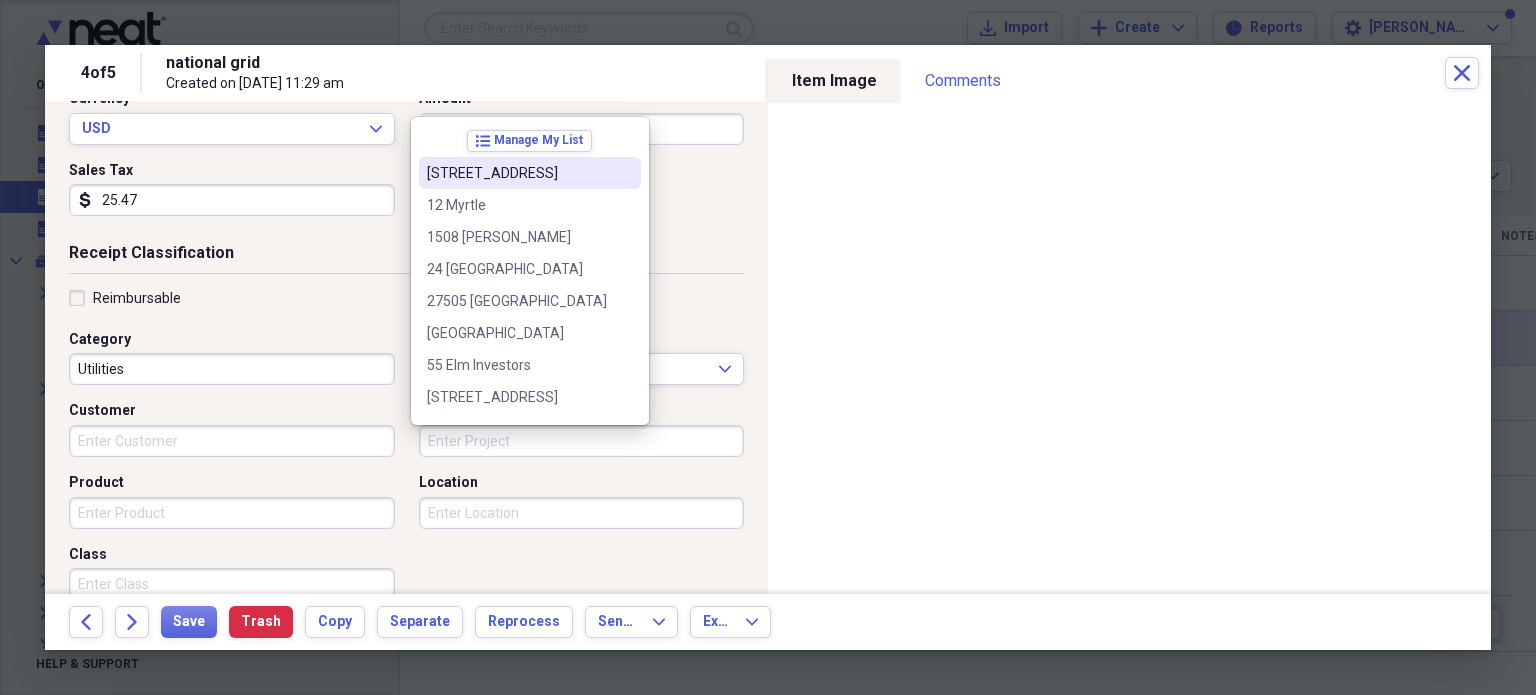 click on "11219 34th Ave" at bounding box center (518, 173) 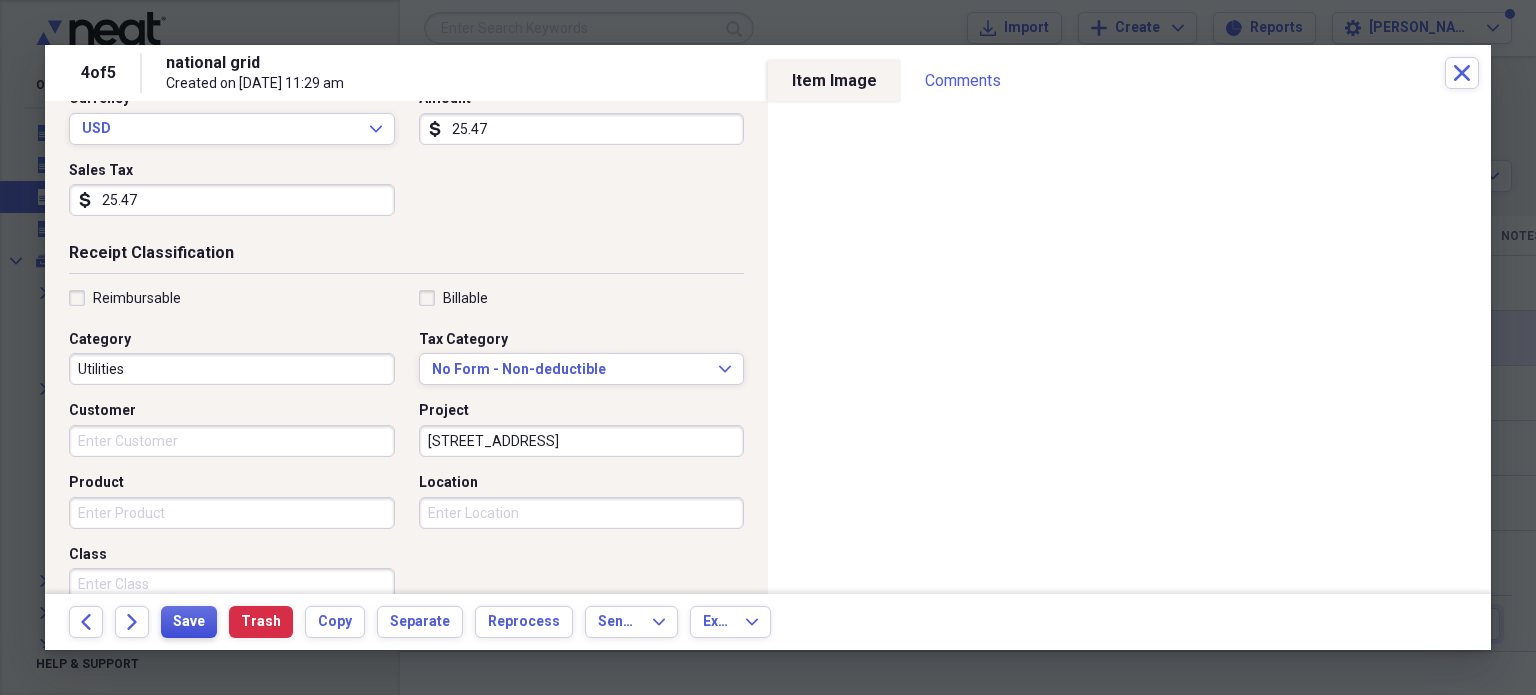 click on "Save" at bounding box center [189, 622] 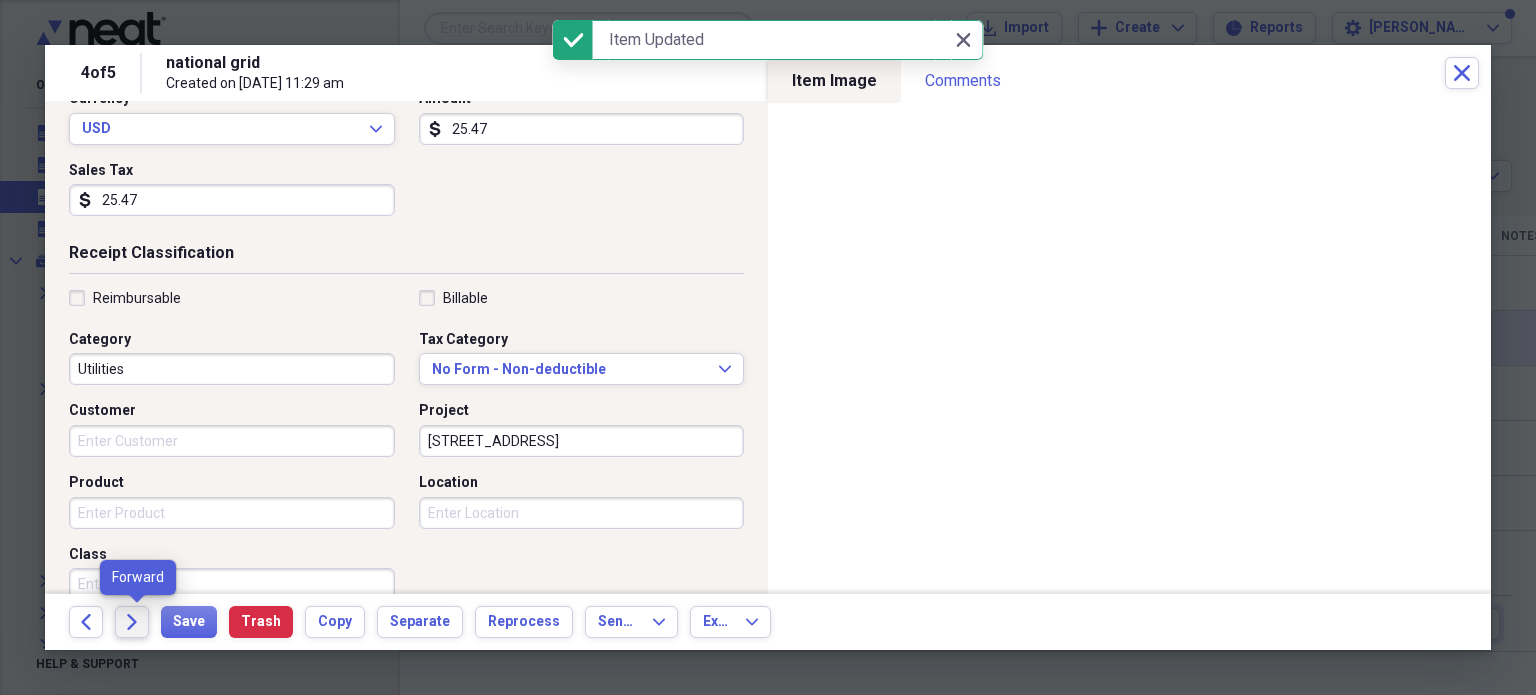 click on "Forward" 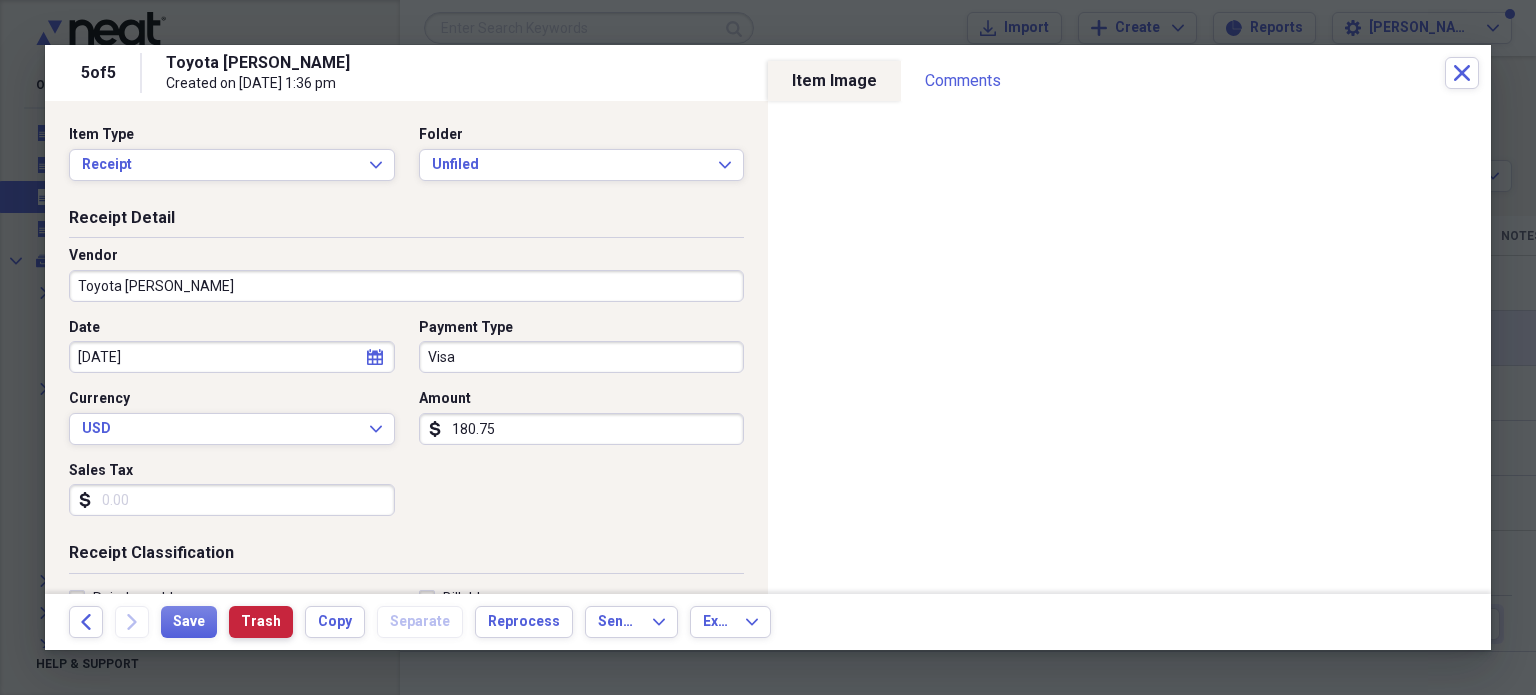 click on "Trash" at bounding box center (261, 622) 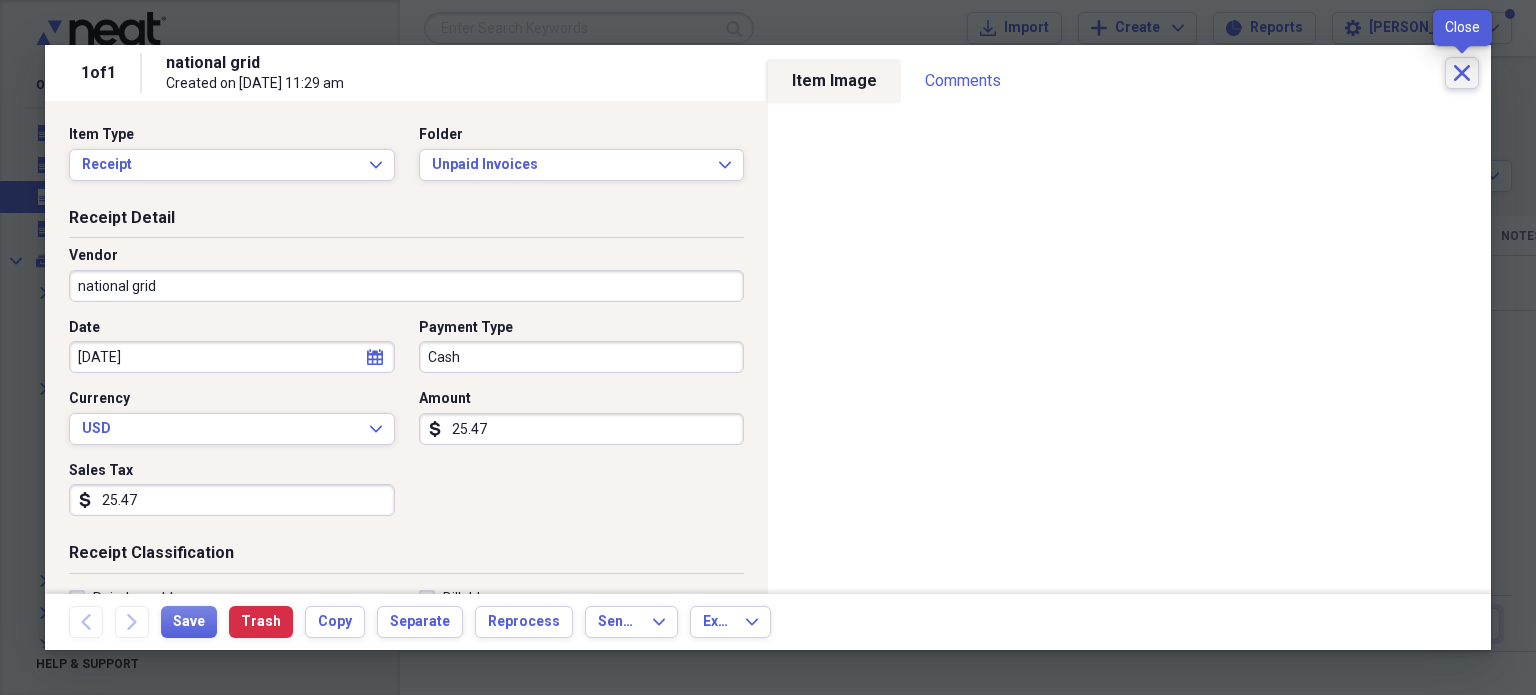 click on "Close" 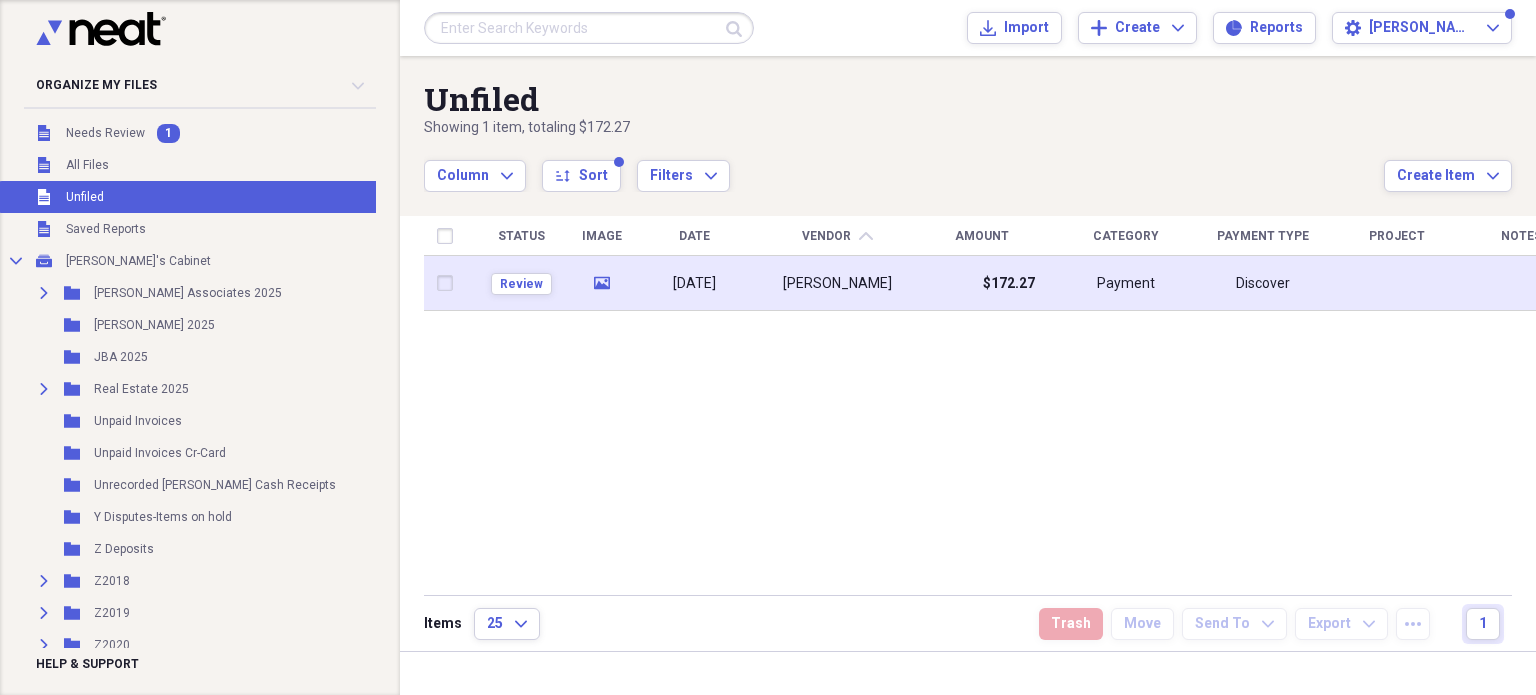 click on "ivan armstrong" at bounding box center [837, 283] 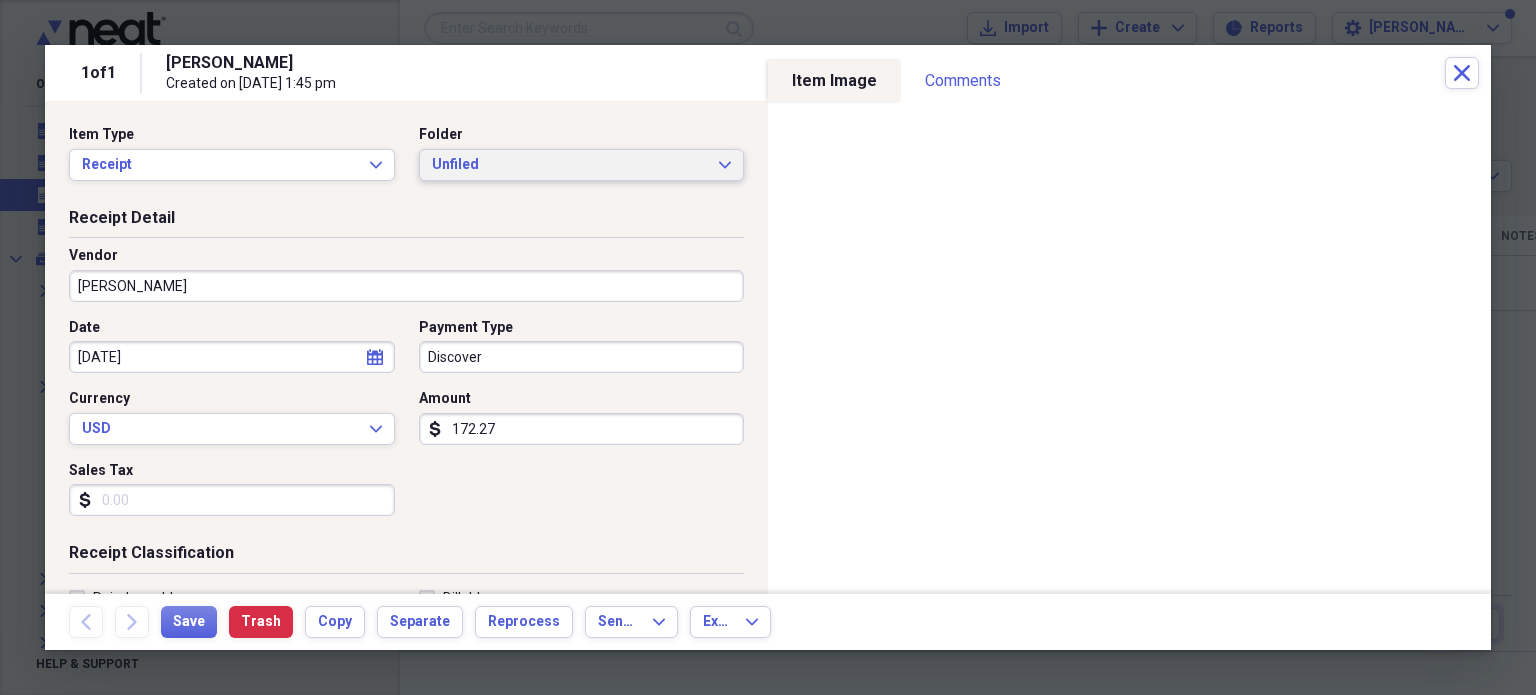 click on "Unfiled" at bounding box center (570, 165) 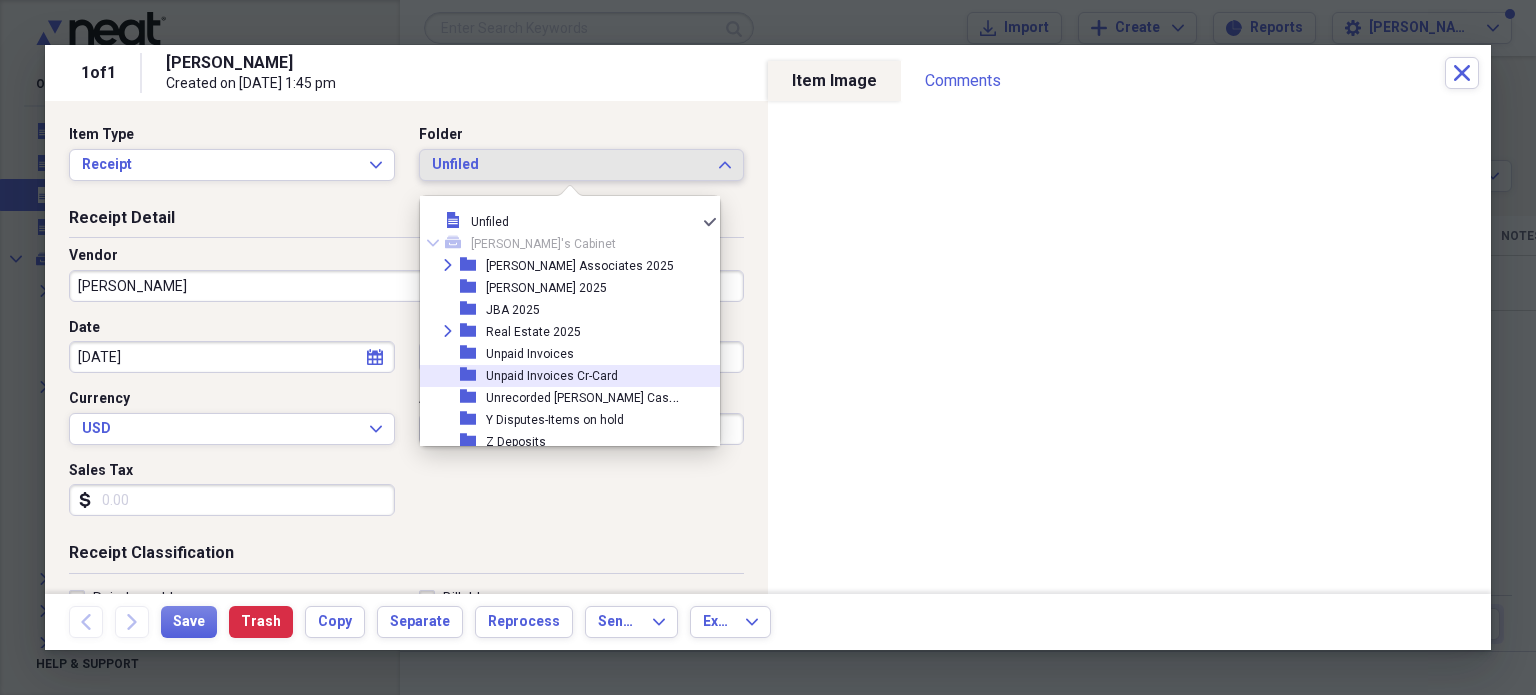 click on "Unpaid Invoices Cr-Card" at bounding box center [552, 376] 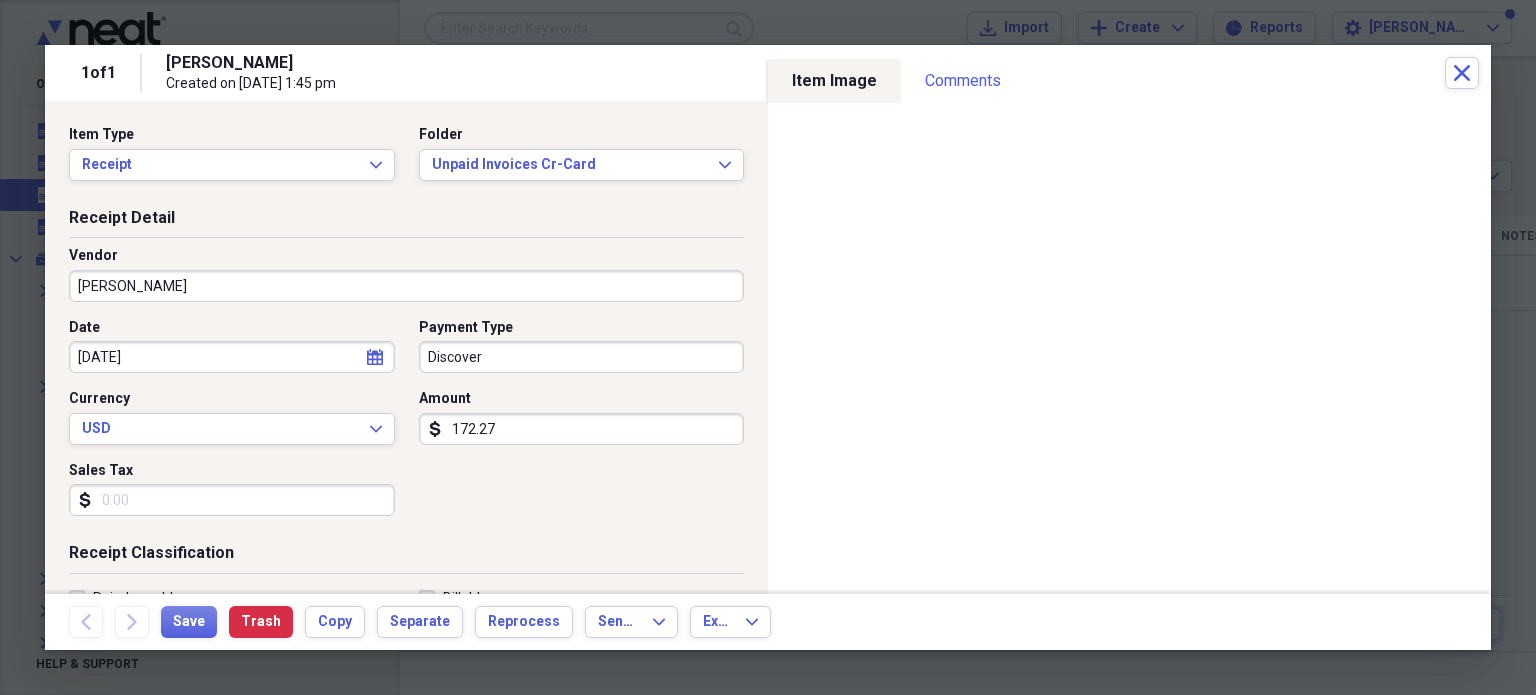click on "ivan armstrong" at bounding box center (406, 286) 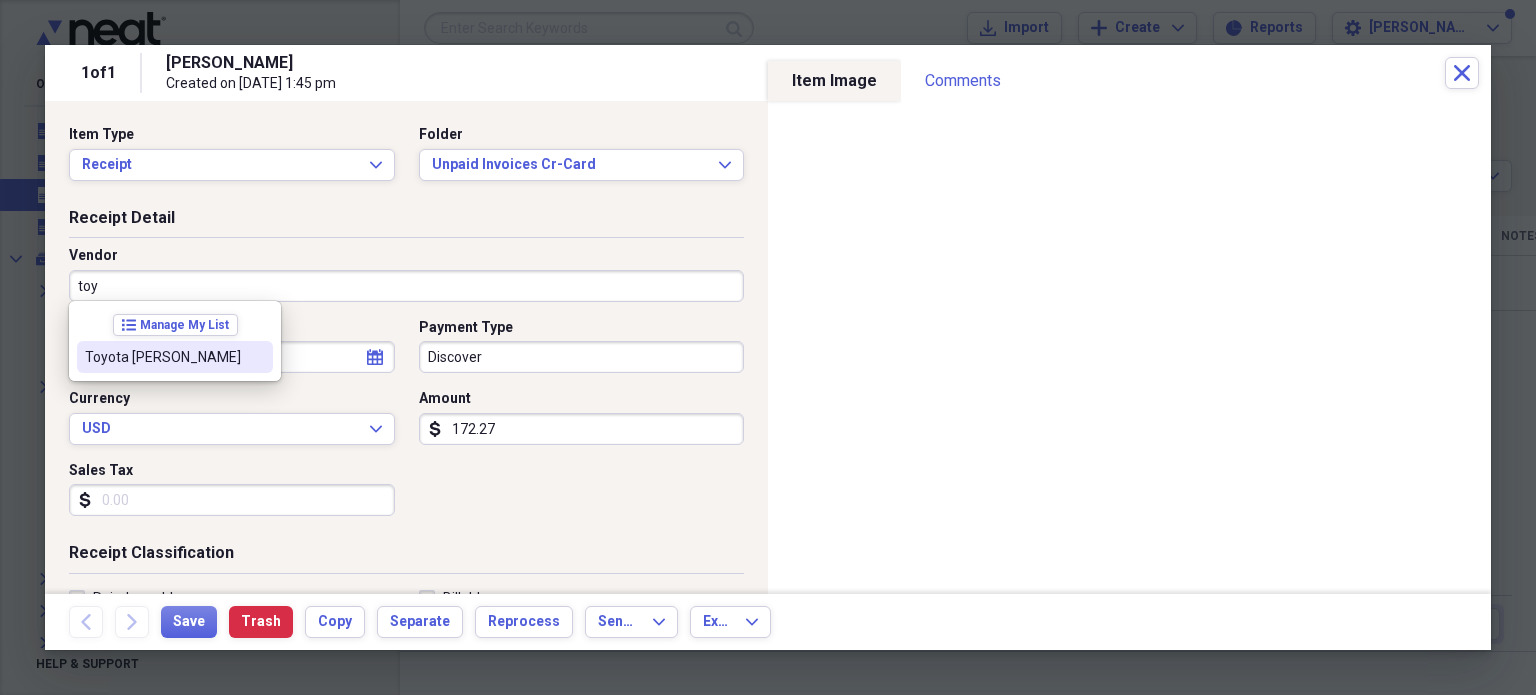 click on "Toyota Tracy" at bounding box center [163, 357] 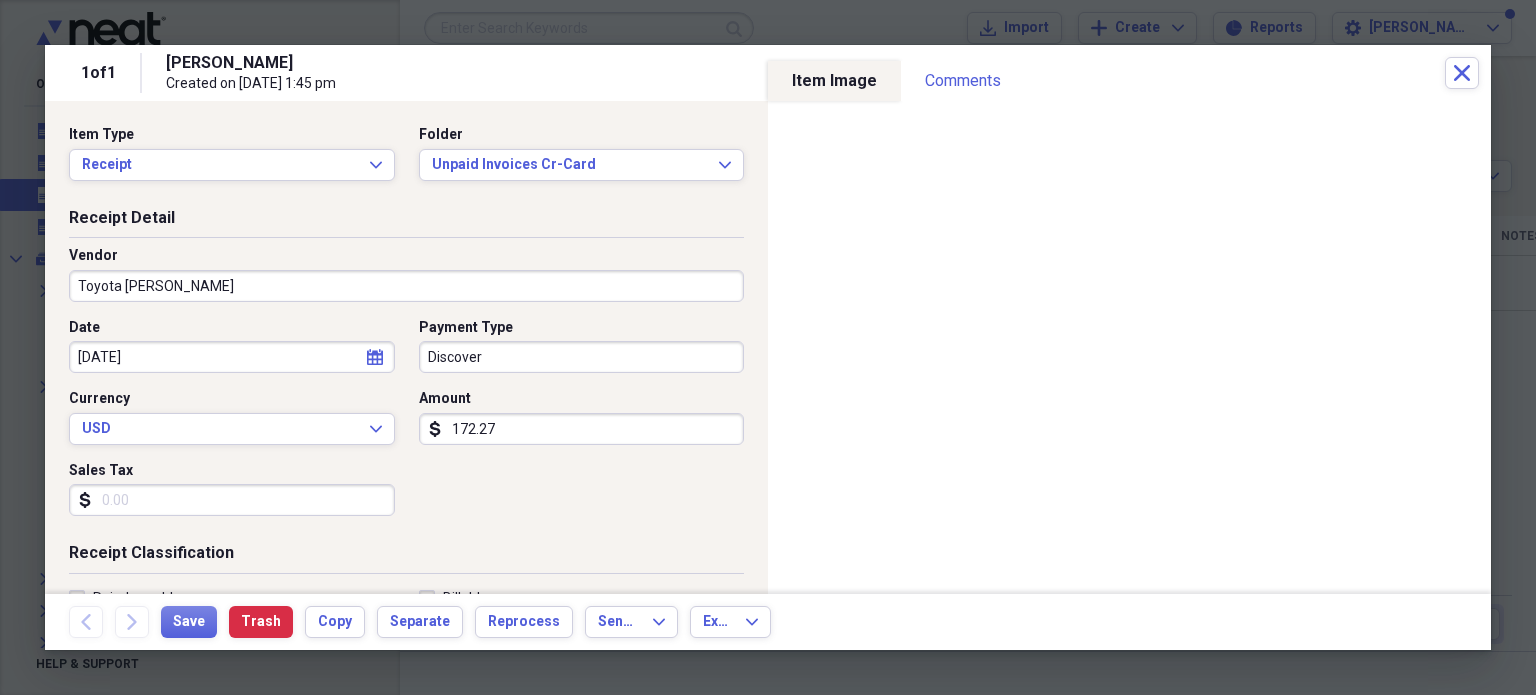 type on "Service" 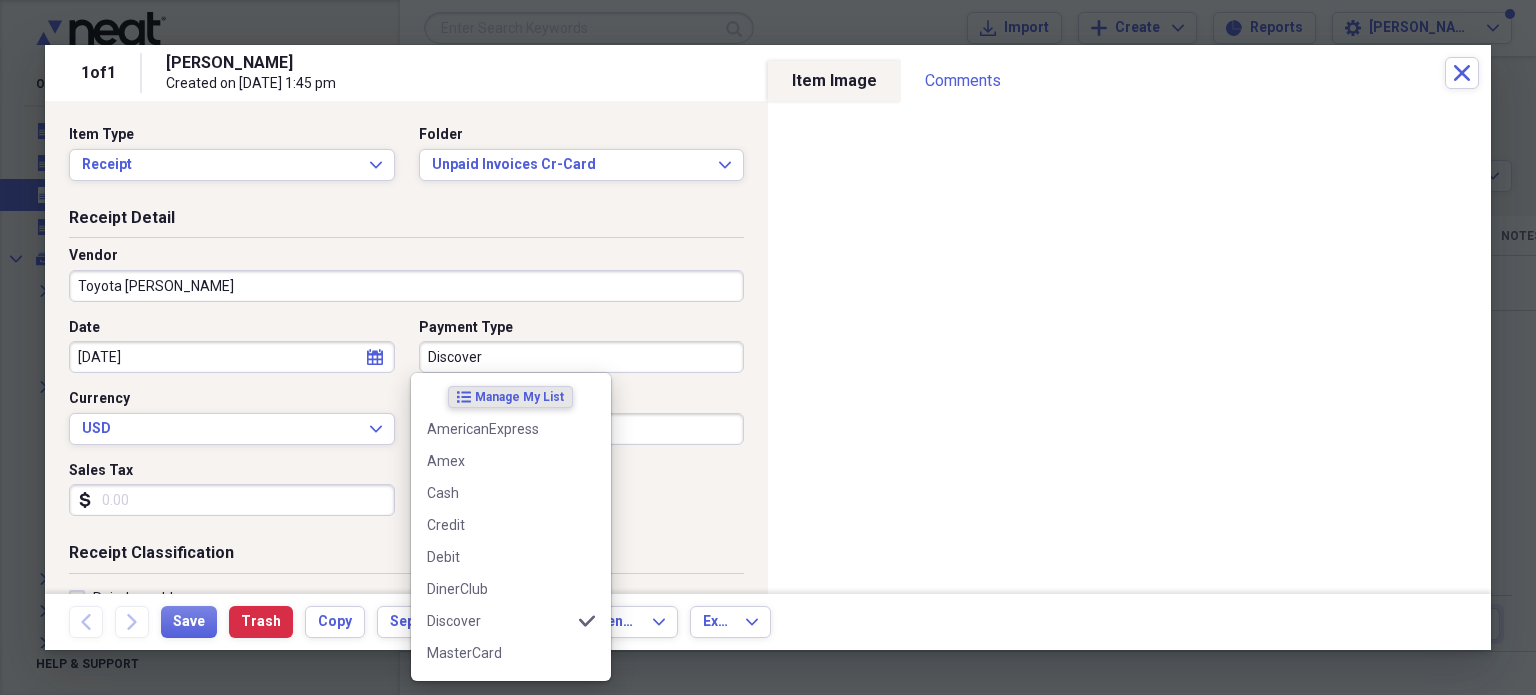 click on "Discover" at bounding box center [582, 357] 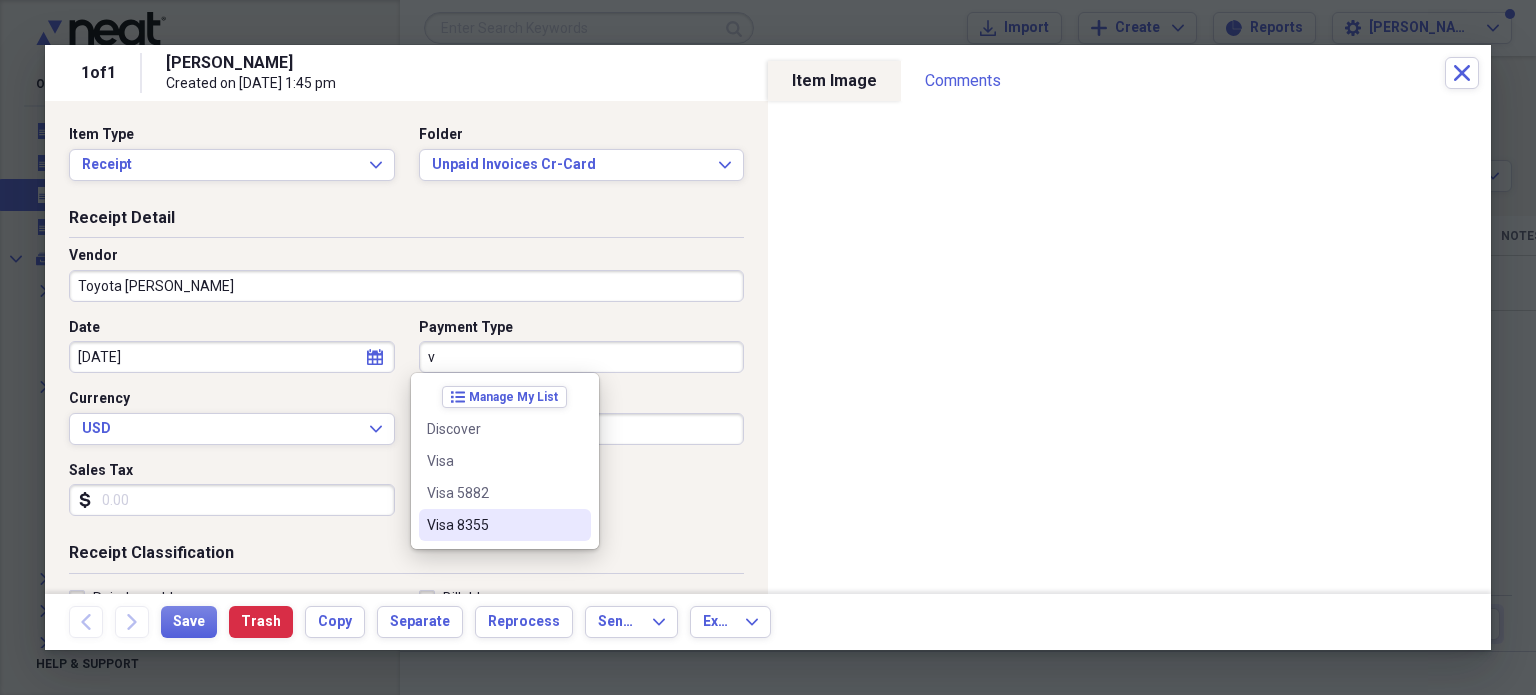 click on "Visa 8355" at bounding box center [493, 525] 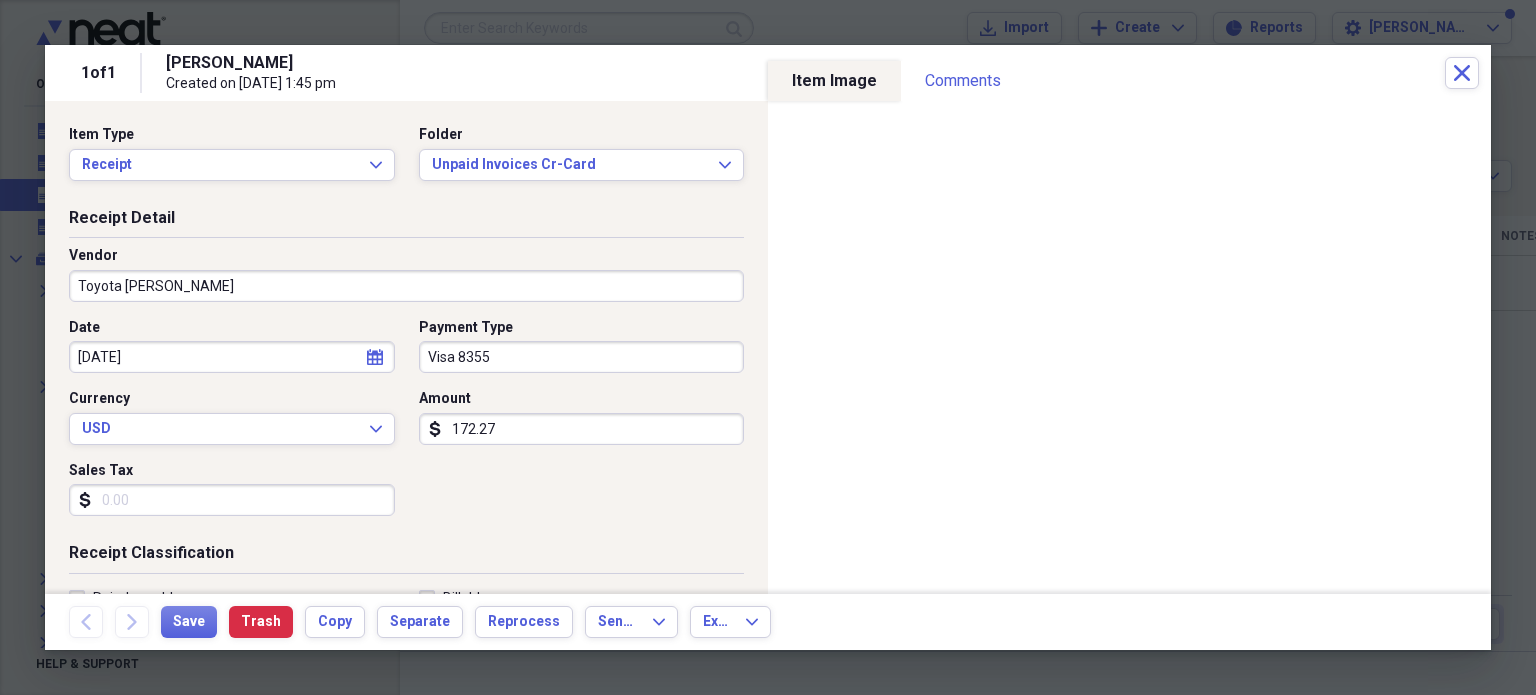 click on "172.27" at bounding box center (582, 429) 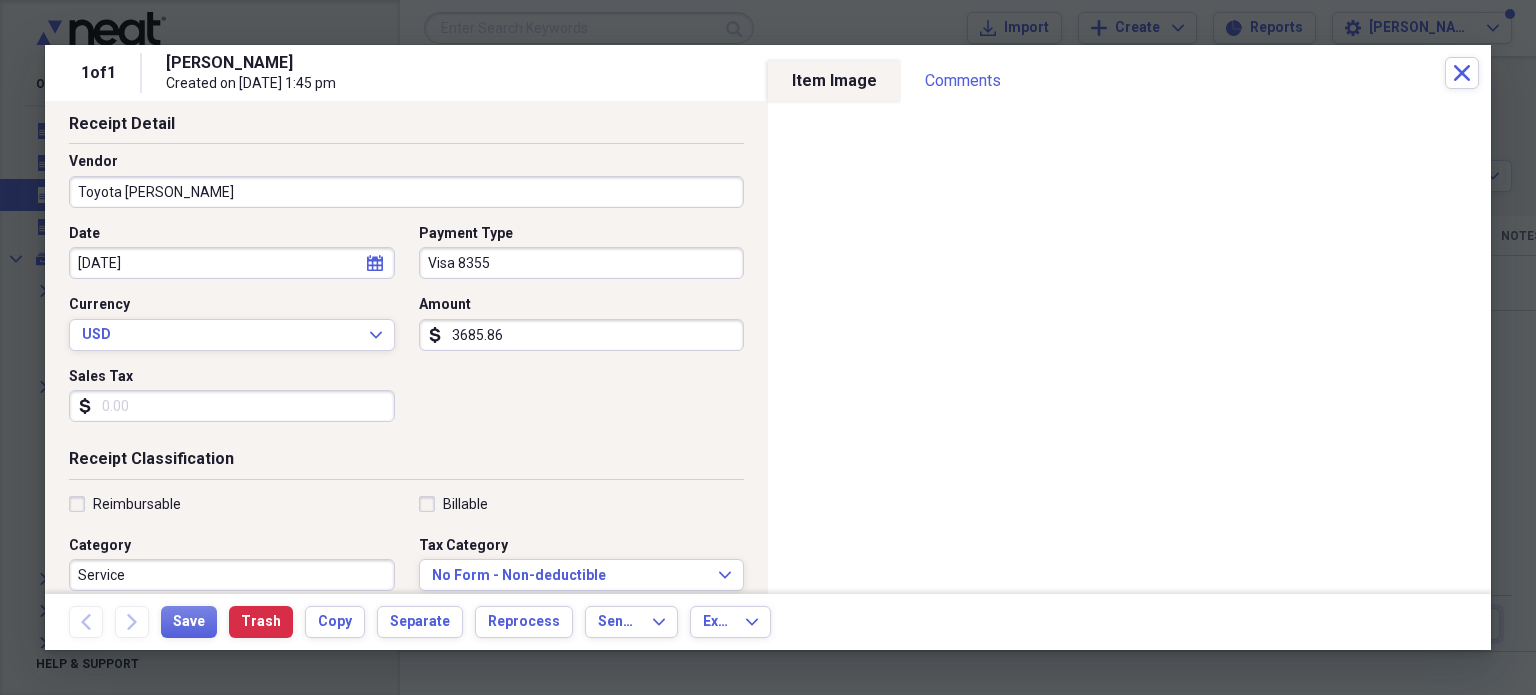 scroll, scrollTop: 0, scrollLeft: 0, axis: both 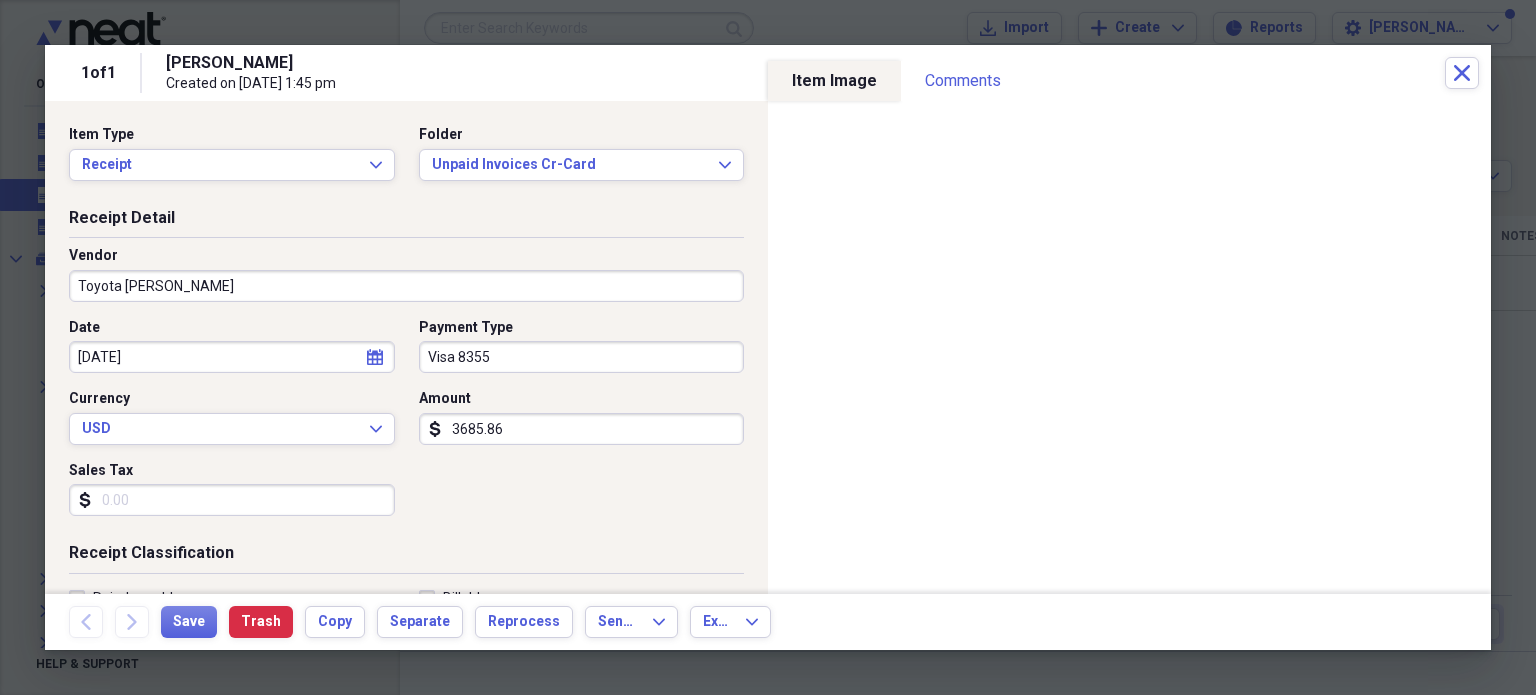 type on "3685.86" 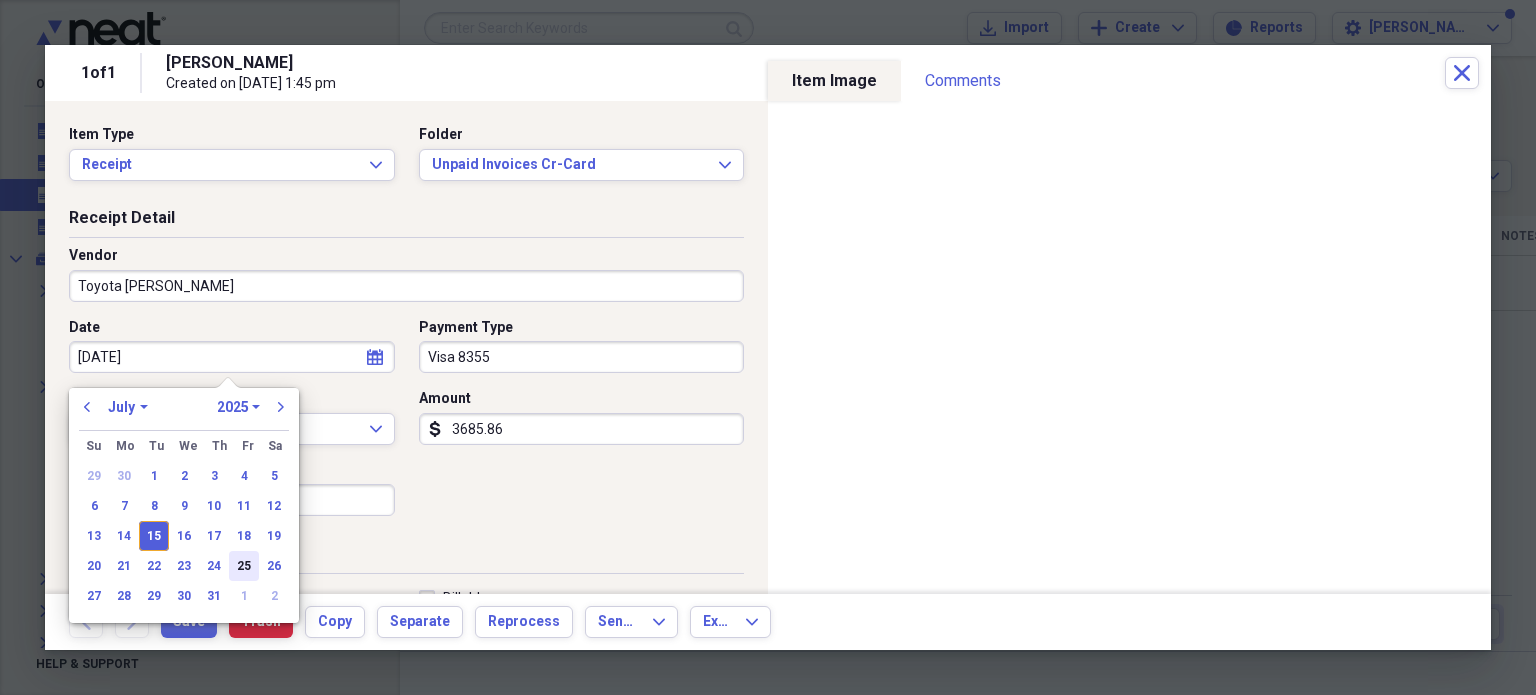 click on "25" at bounding box center (244, 566) 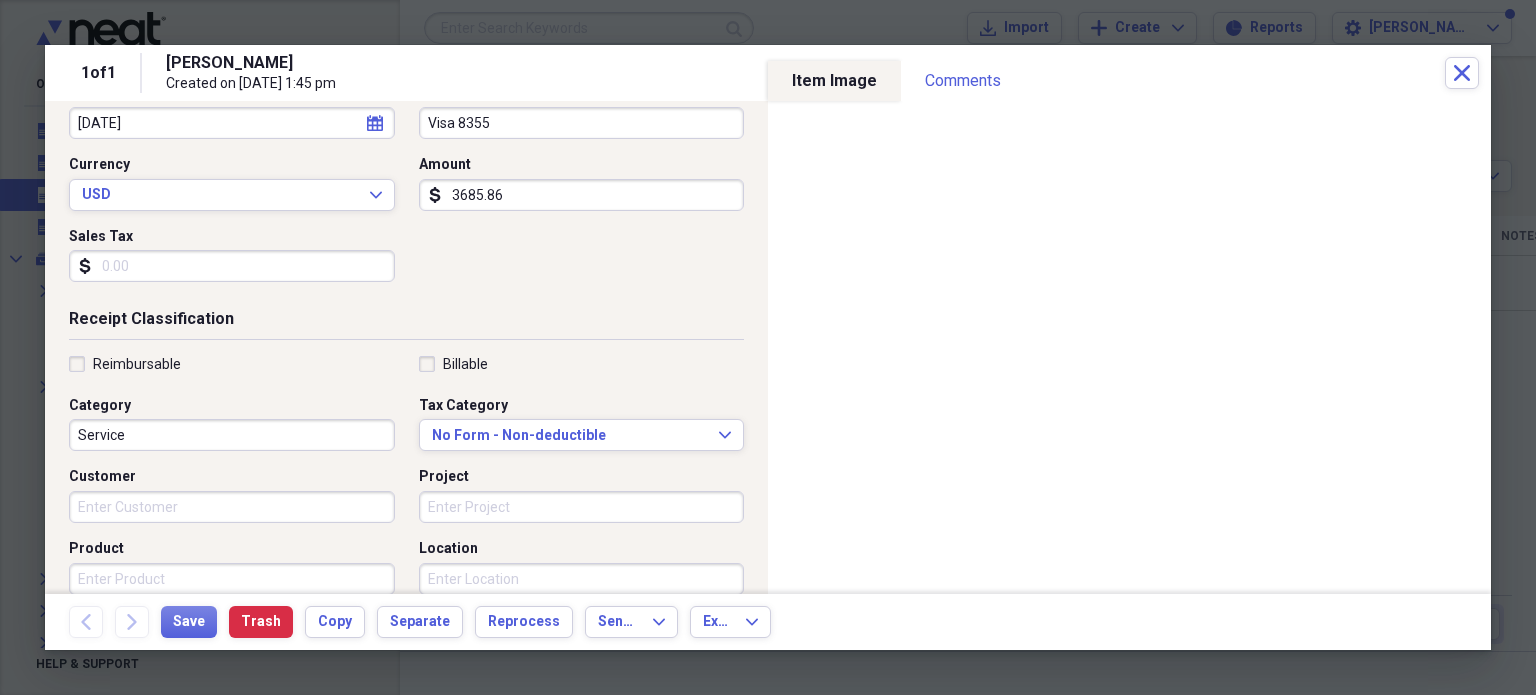 scroll, scrollTop: 300, scrollLeft: 0, axis: vertical 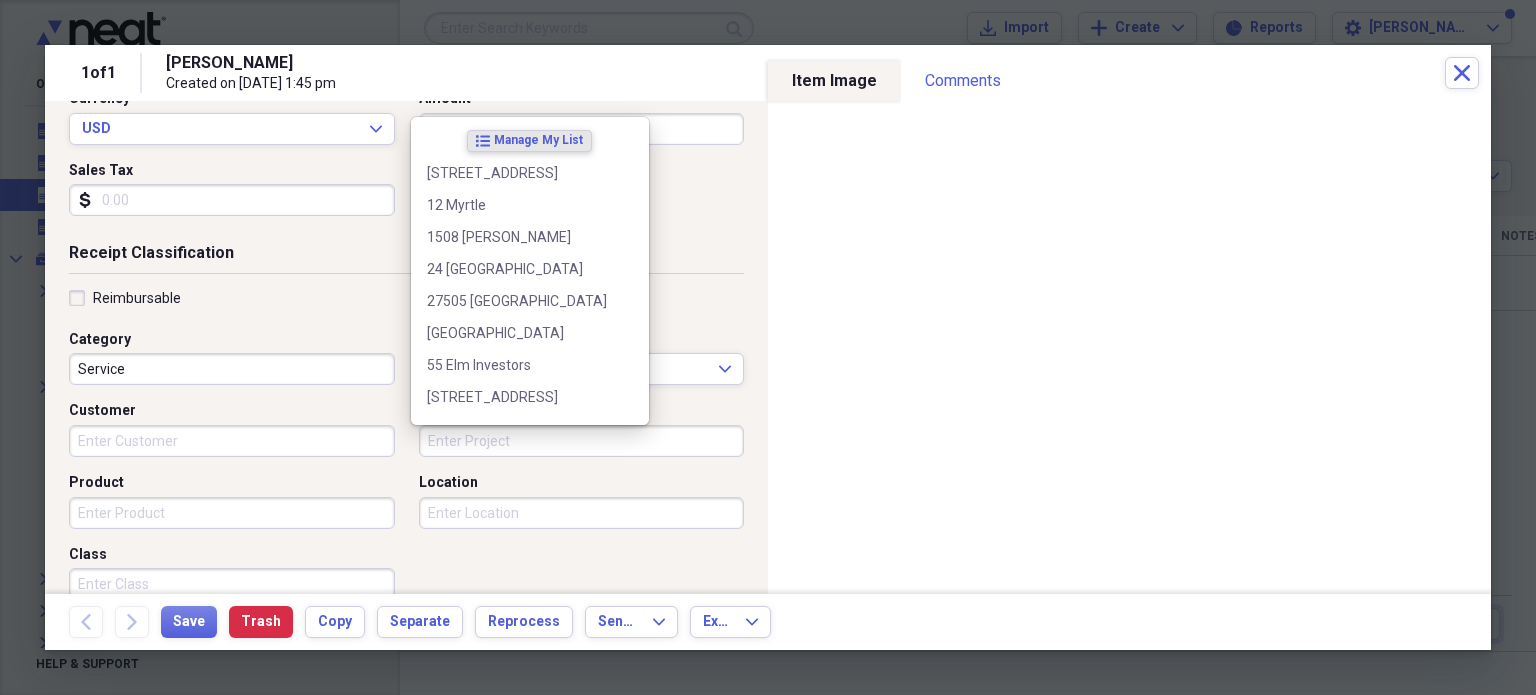 click on "Project" at bounding box center (582, 441) 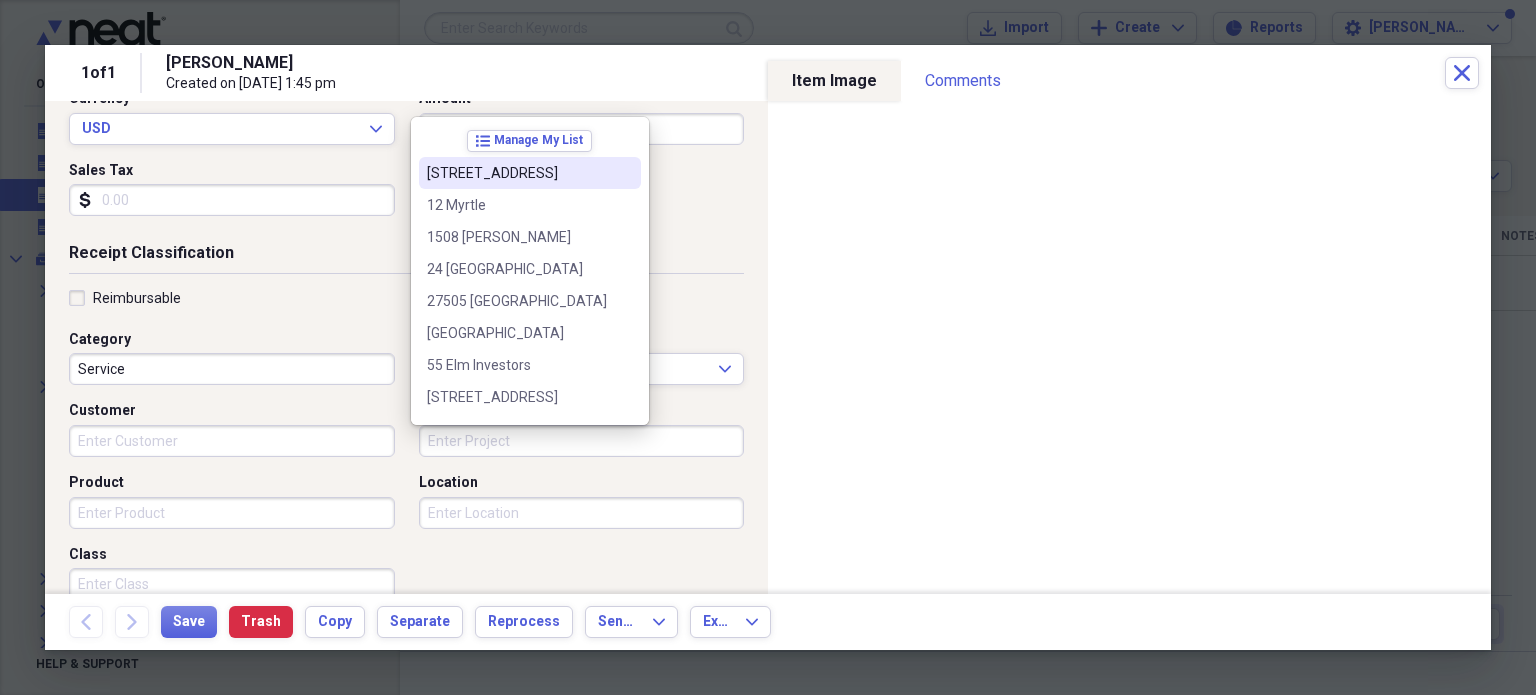 click on "11219 34th Ave" at bounding box center [518, 173] 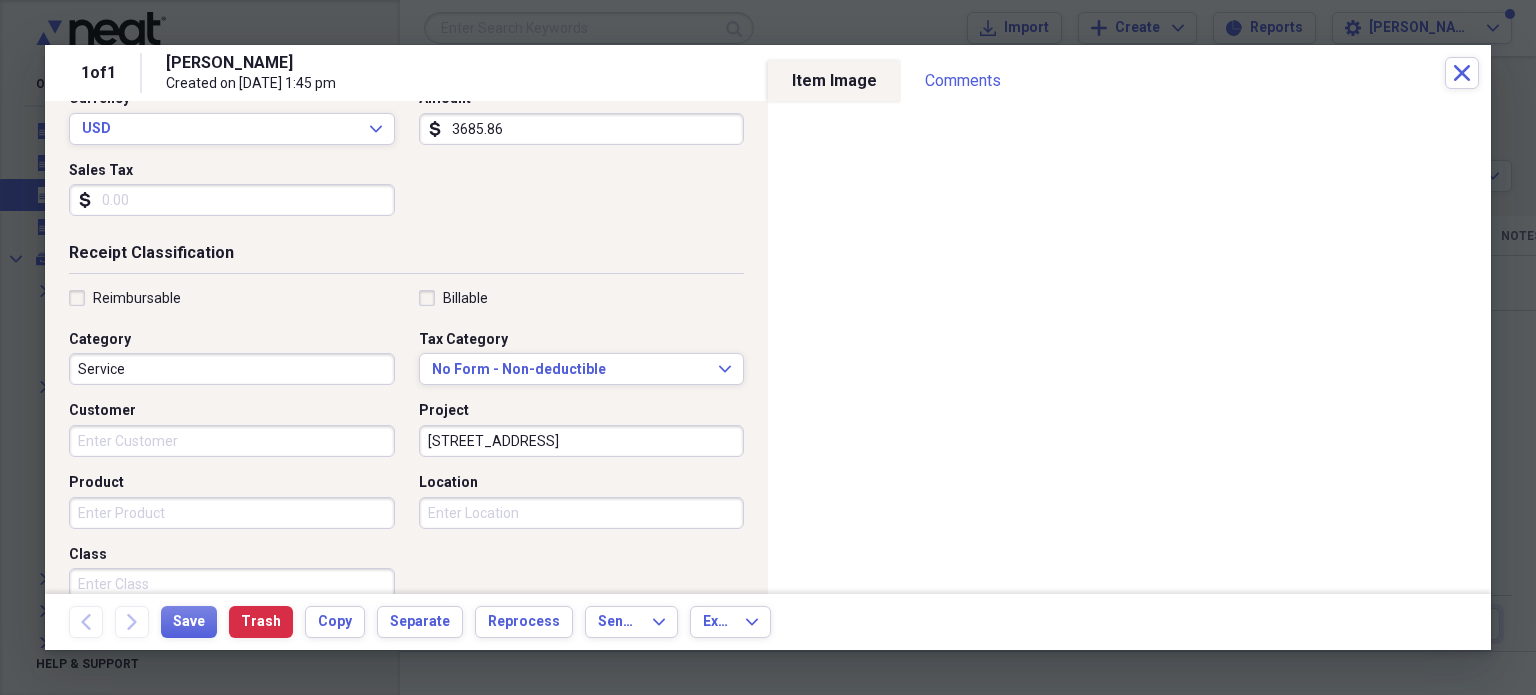 click on "11219 34th Ave" at bounding box center [582, 441] 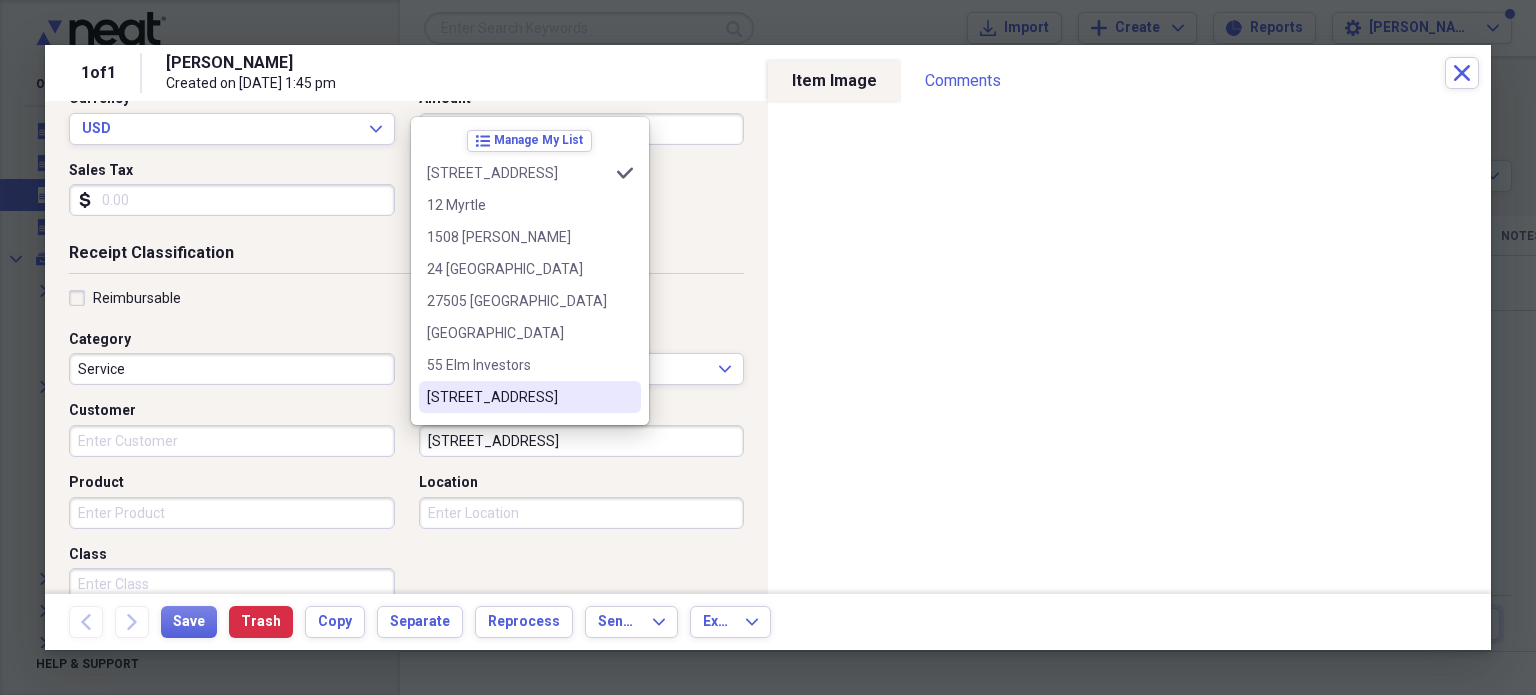 click on "7172 lakehead way" at bounding box center (518, 397) 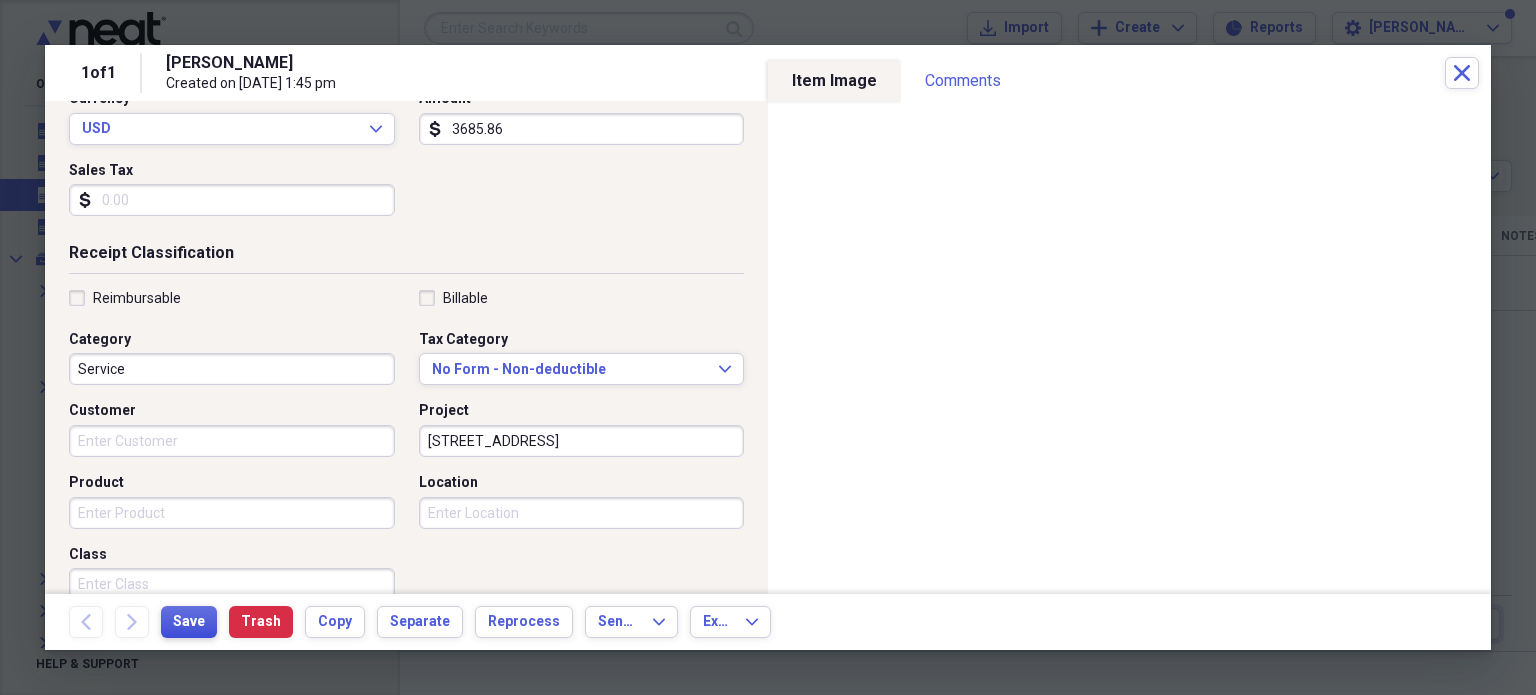 click on "Save" at bounding box center (189, 622) 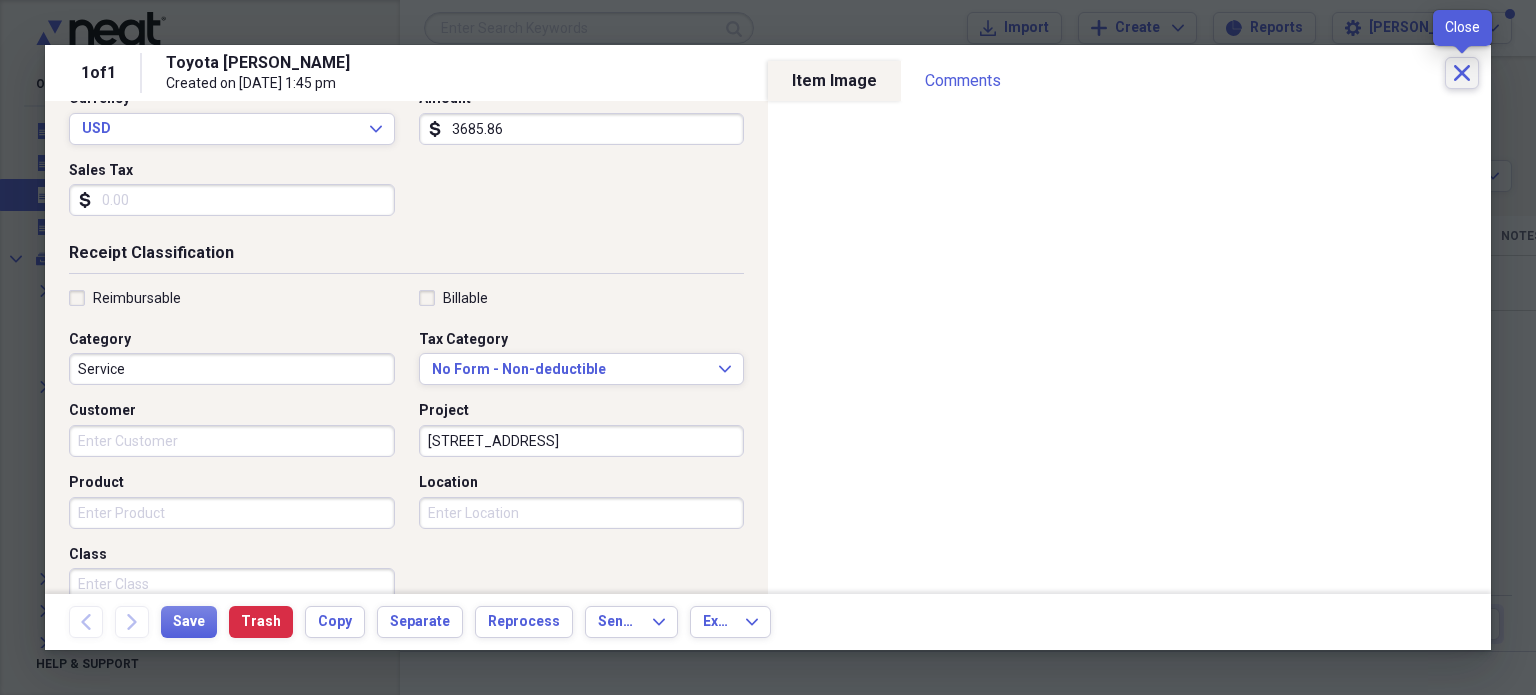 click 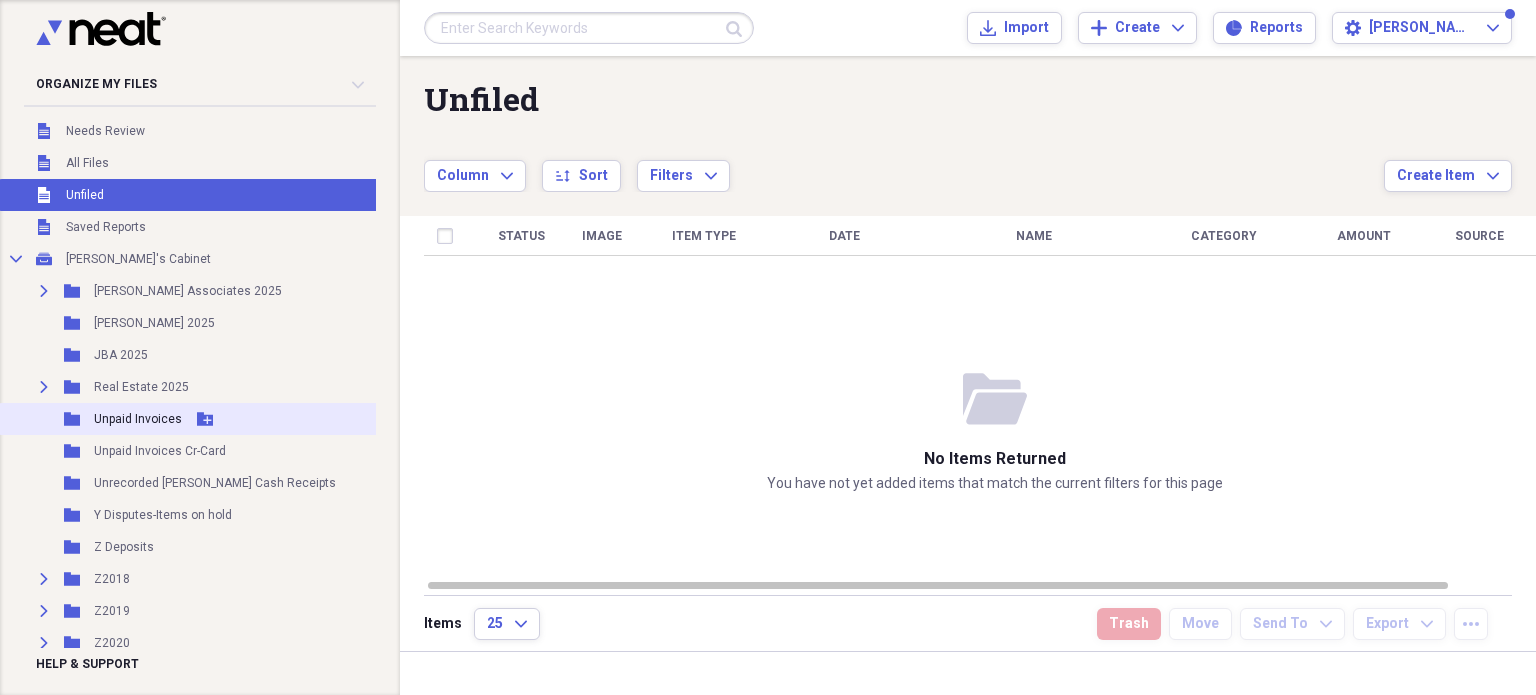 click on "Unpaid Invoices" at bounding box center [138, 419] 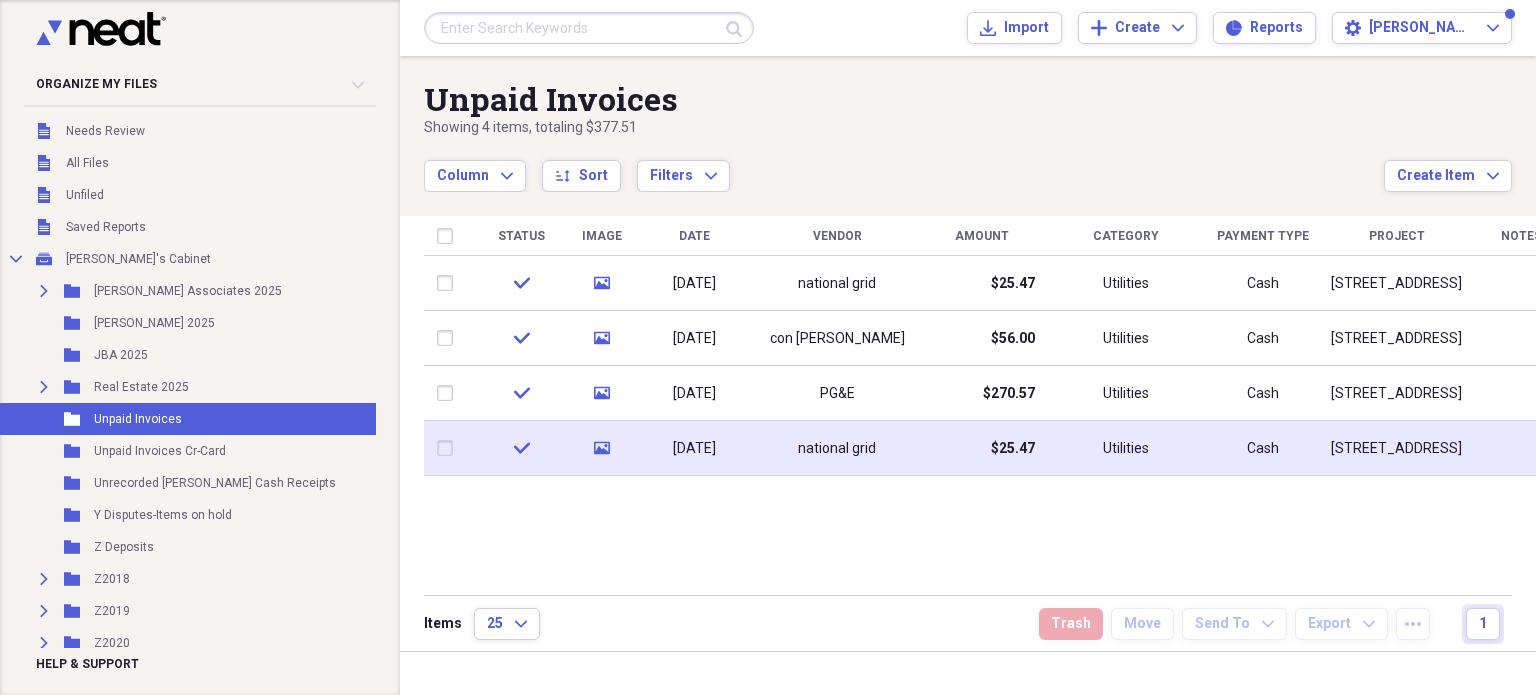click on "07/12/2025" at bounding box center (694, 449) 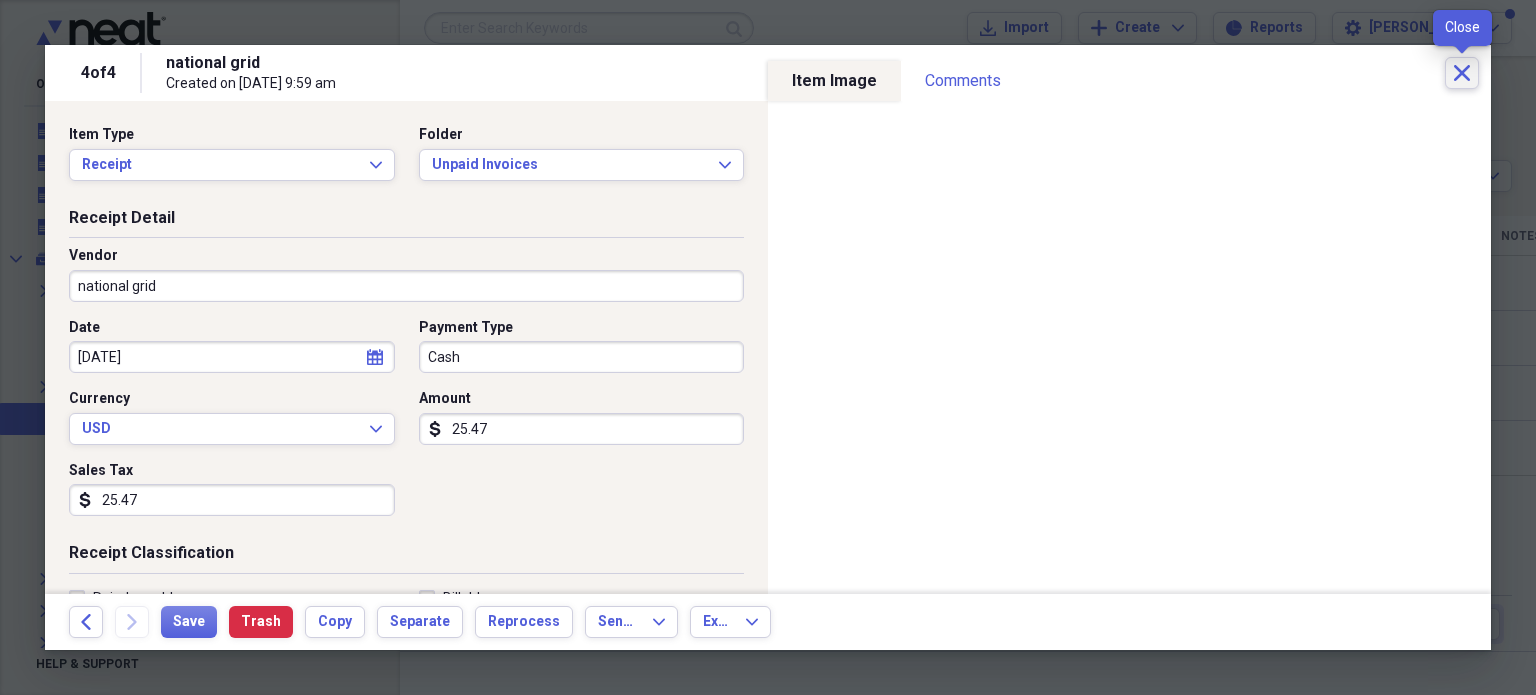 click on "Close" 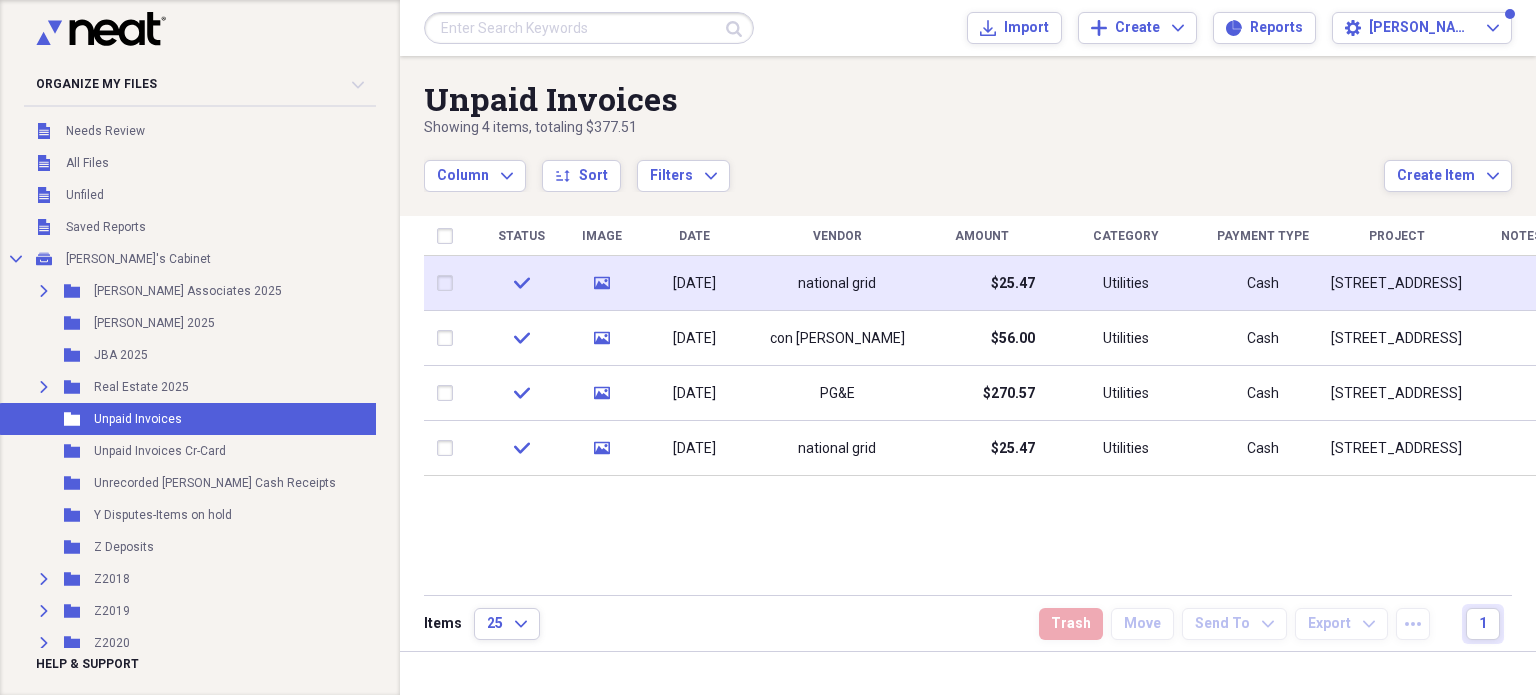 click on "07/12/2025" at bounding box center (694, 284) 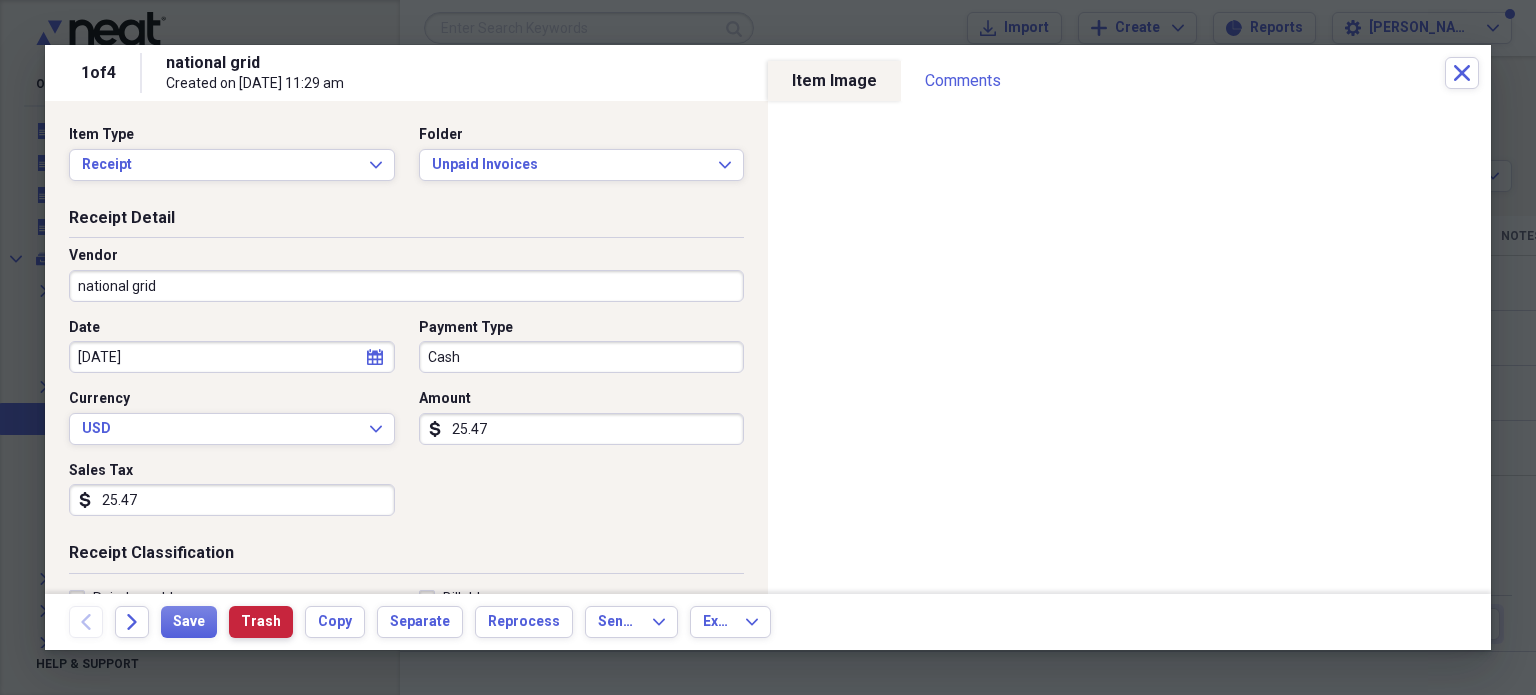 click on "Trash" at bounding box center (261, 622) 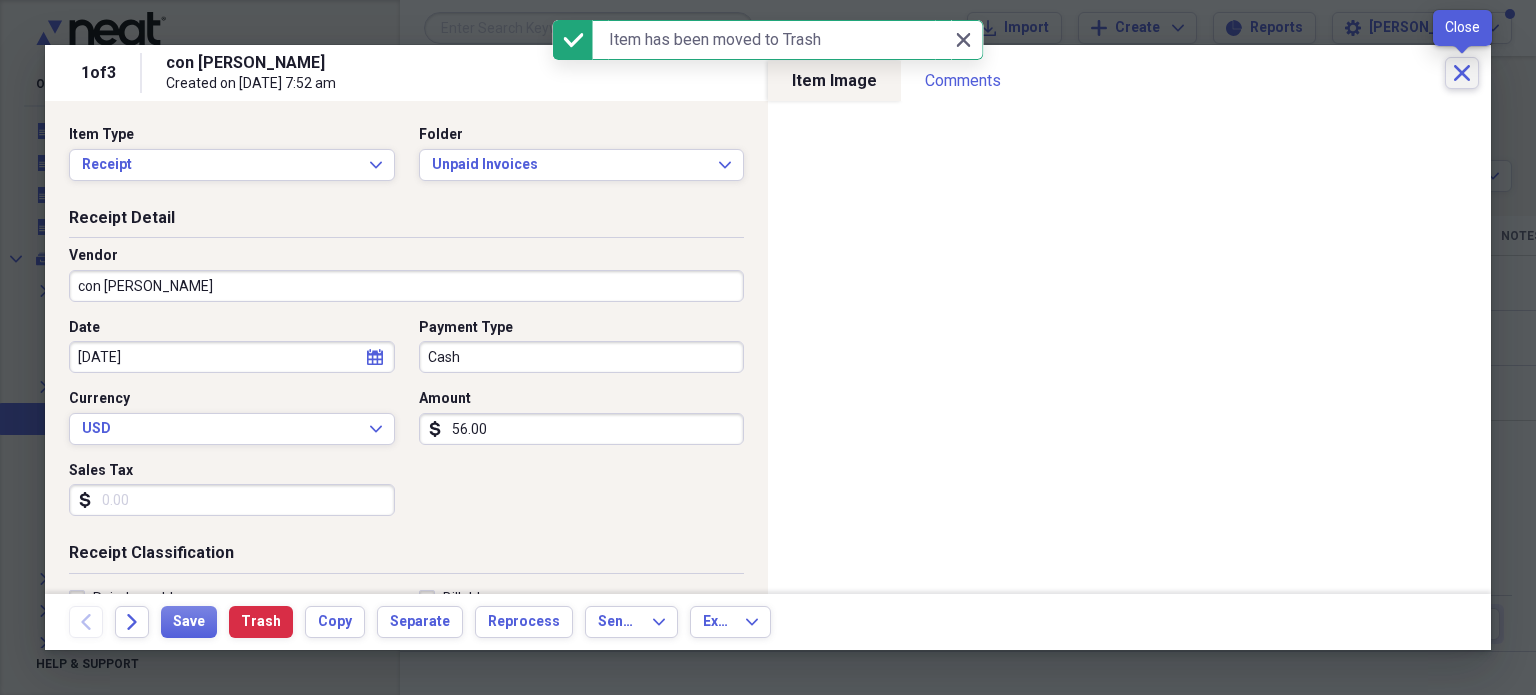click on "Close" 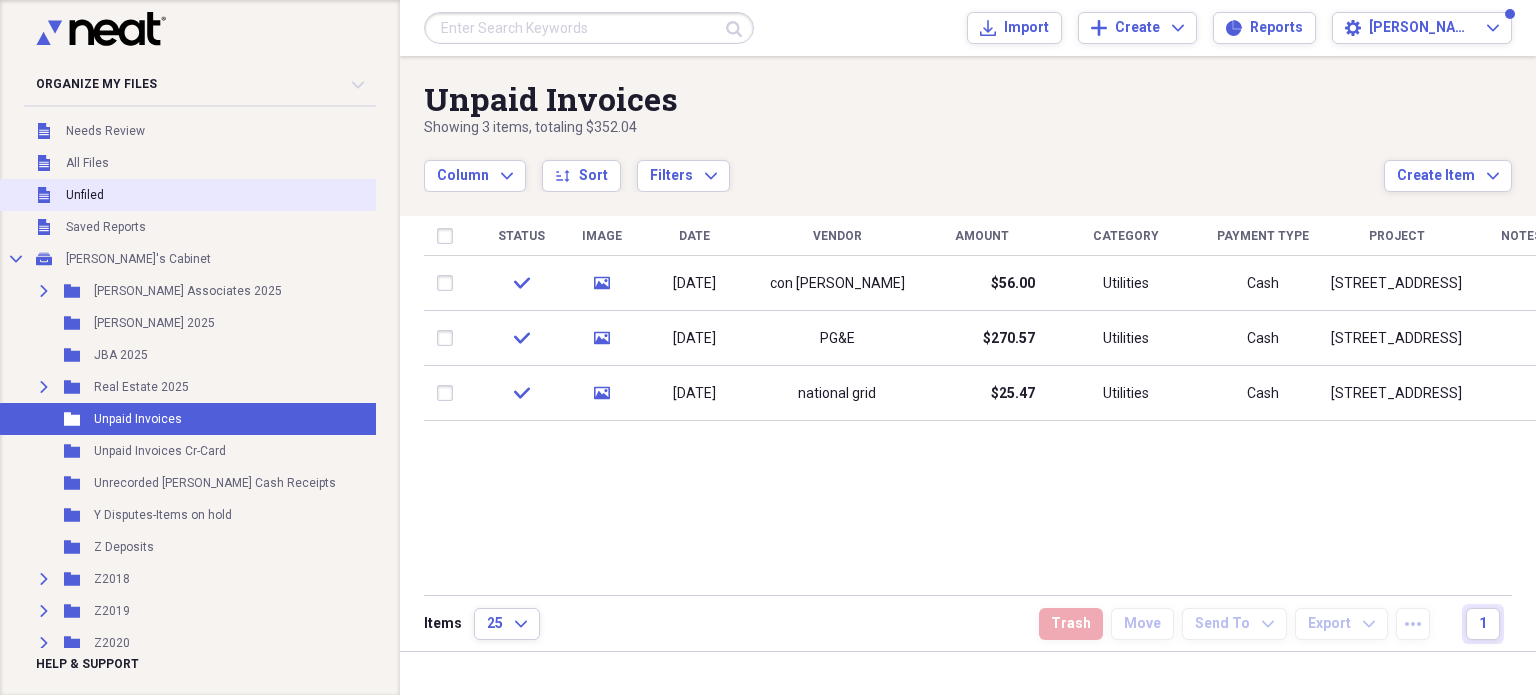 click on "Unfiled" at bounding box center (85, 195) 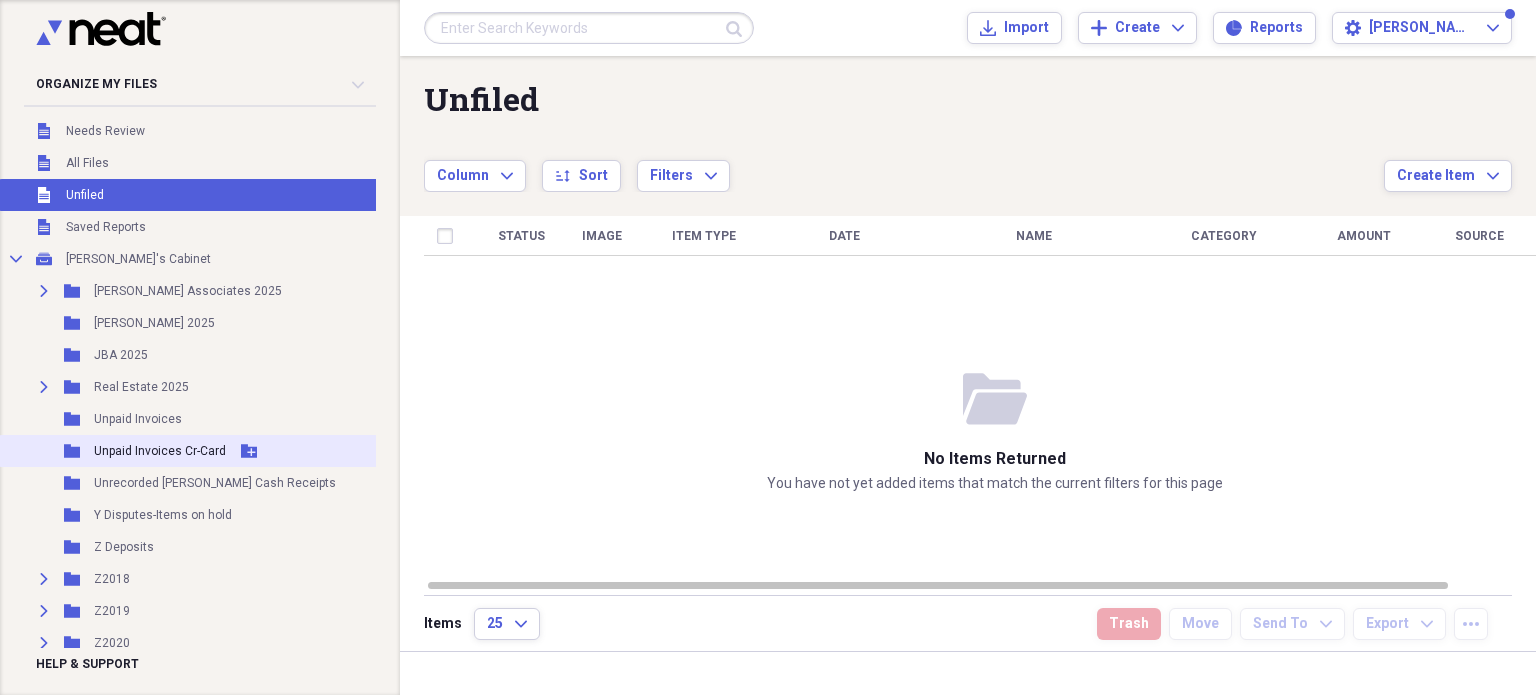 click on "Unpaid Invoices Cr-Card" at bounding box center (160, 451) 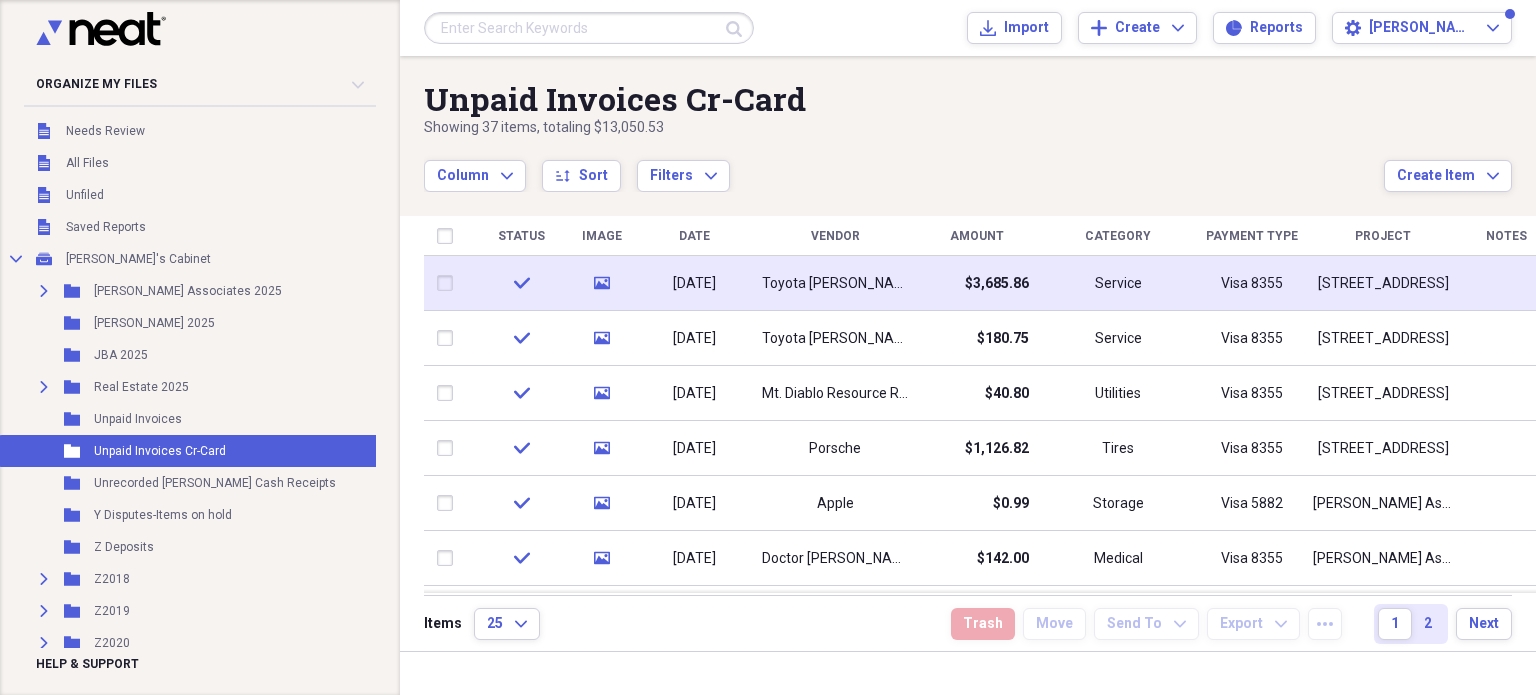 click on "07/25/2025" at bounding box center (694, 284) 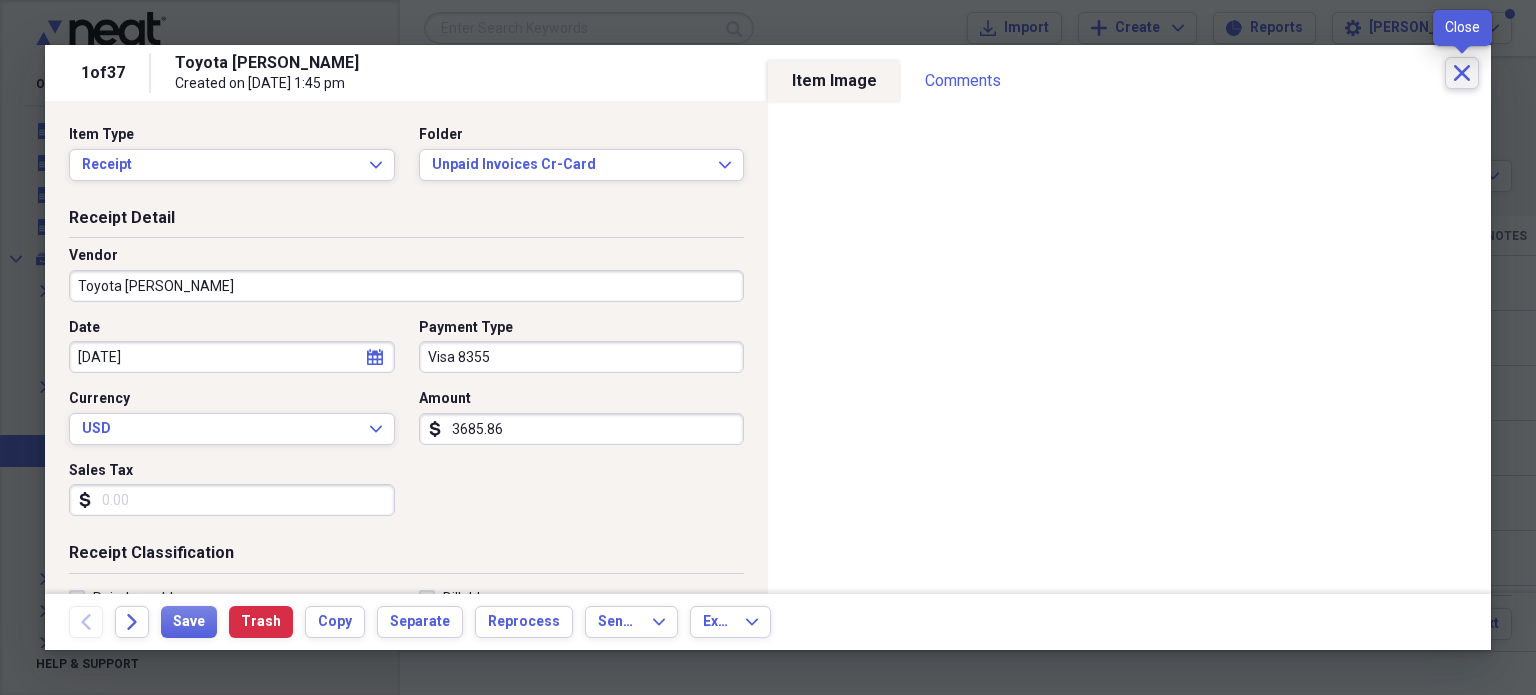 click on "Close" at bounding box center (1462, 73) 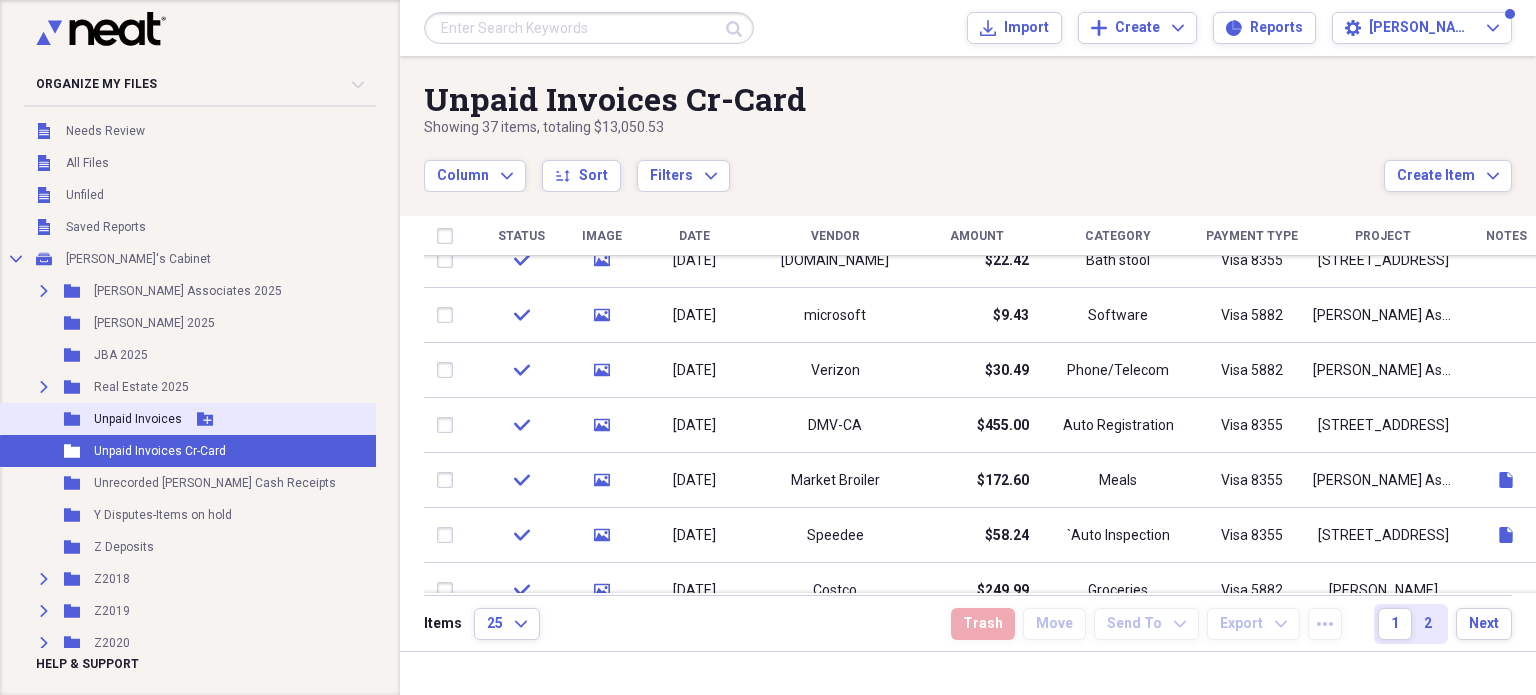 click on "Unpaid Invoices" at bounding box center (138, 419) 